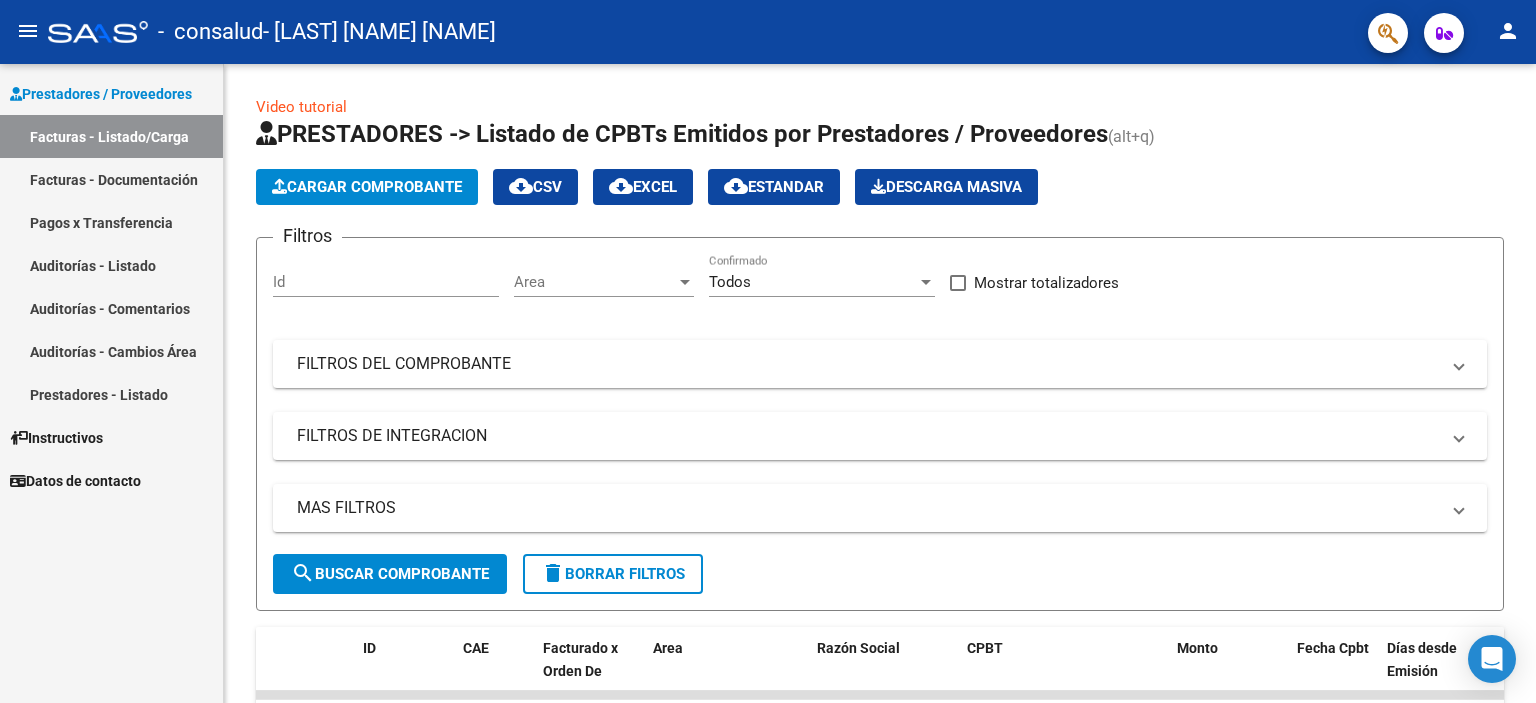 scroll, scrollTop: 0, scrollLeft: 0, axis: both 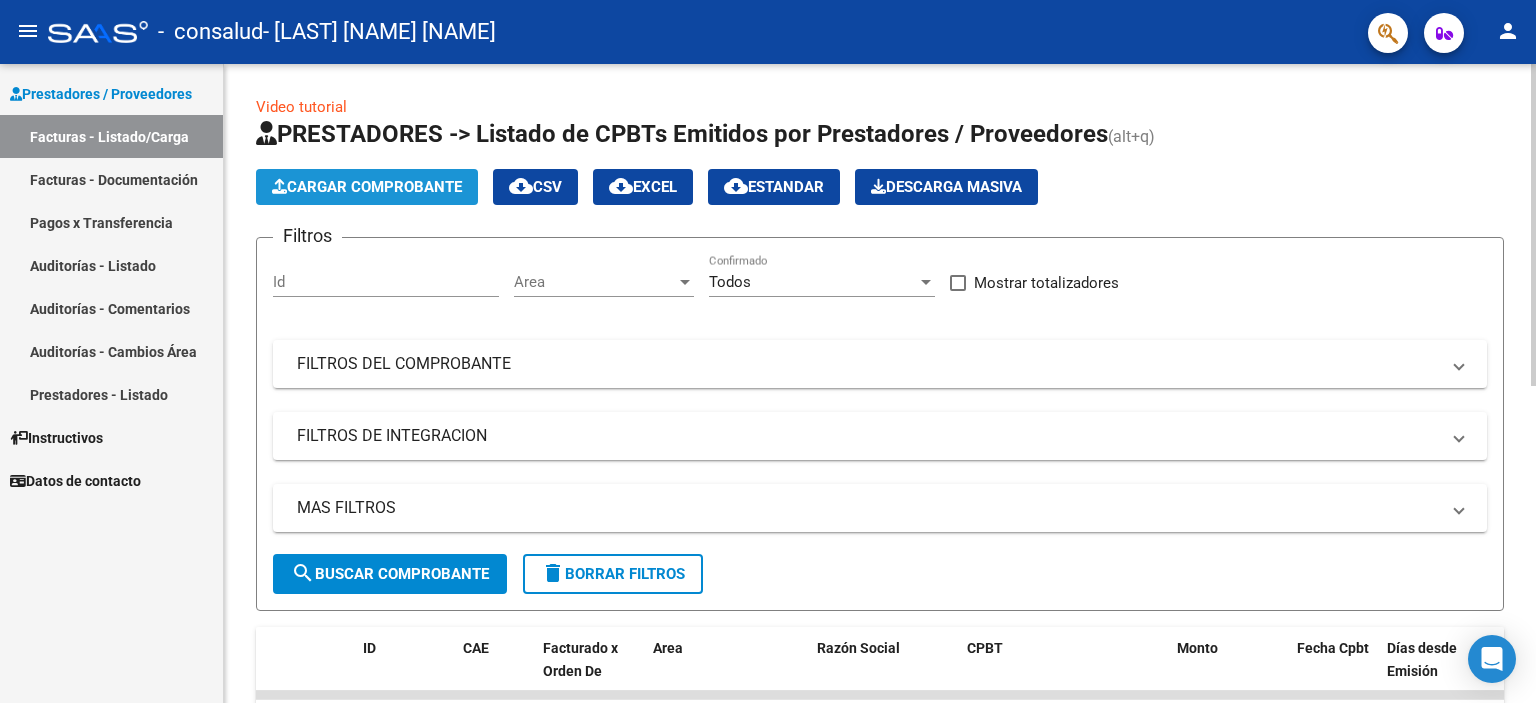 click on "Cargar Comprobante" 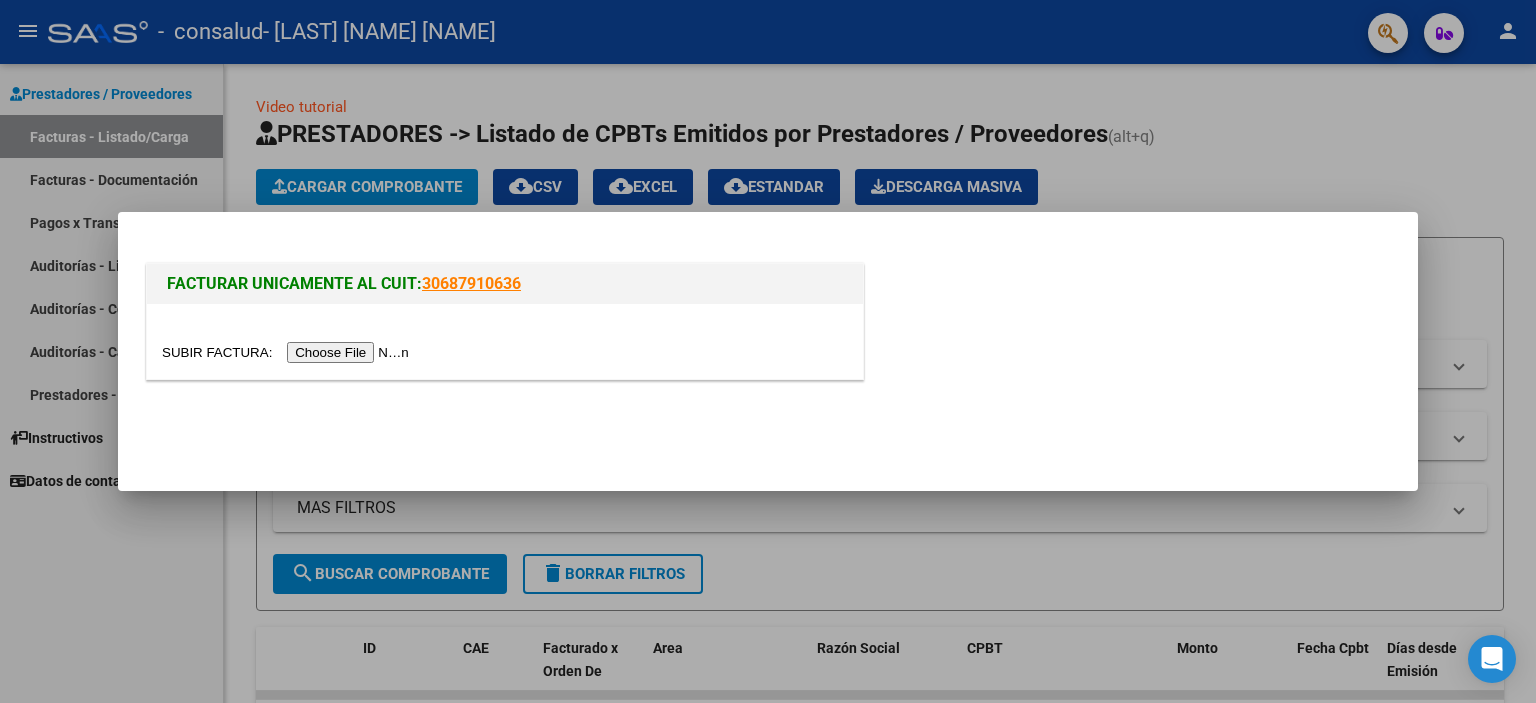 click at bounding box center [288, 352] 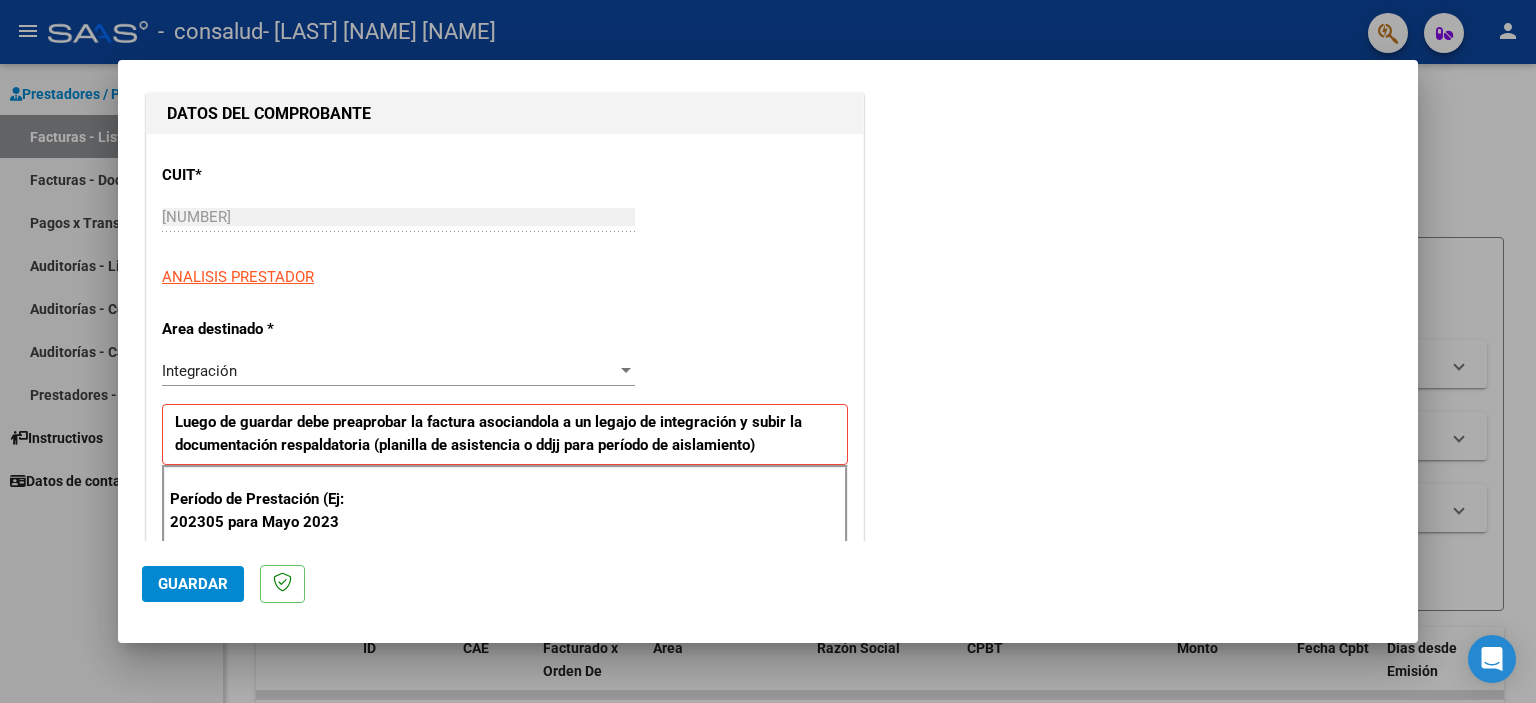 scroll, scrollTop: 300, scrollLeft: 0, axis: vertical 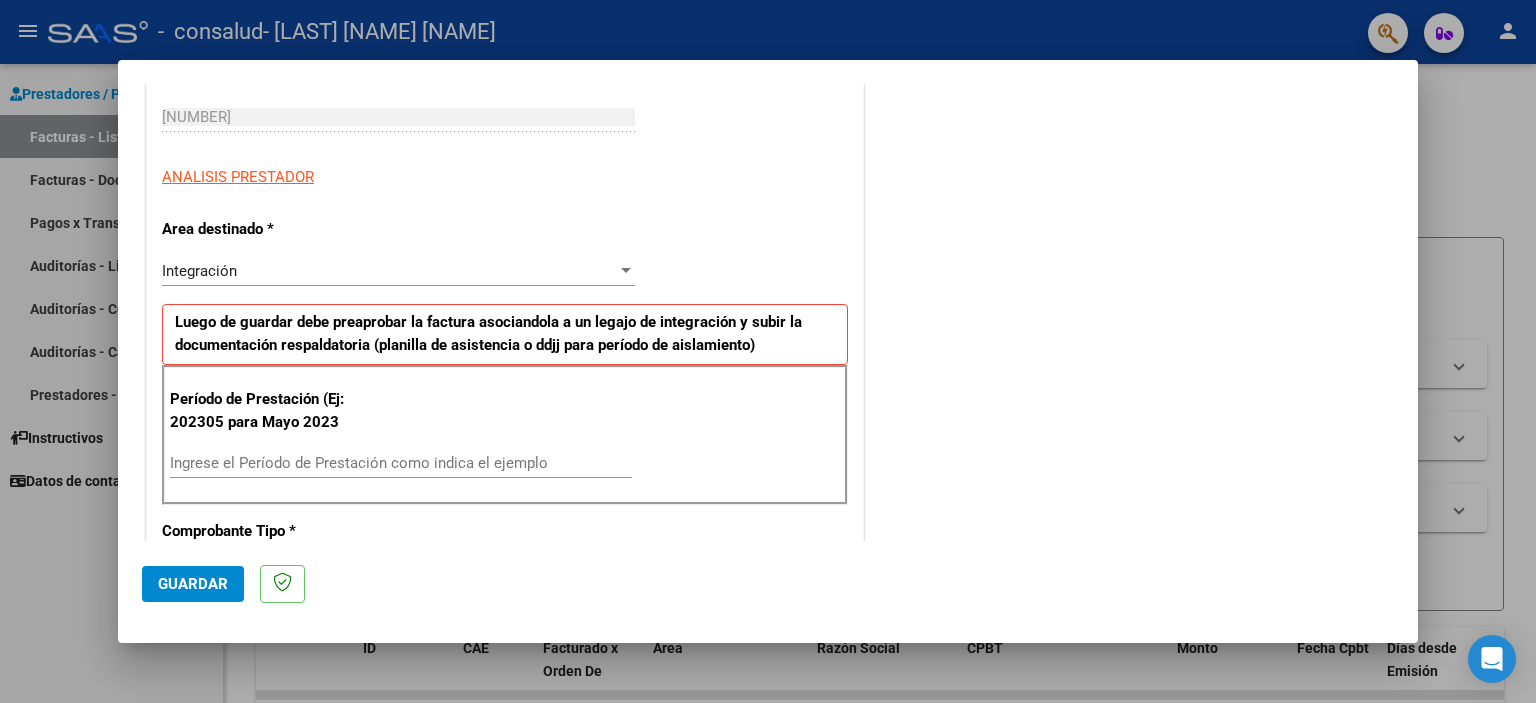 click on "Ingrese el Período de Prestación como indica el ejemplo" at bounding box center [401, 463] 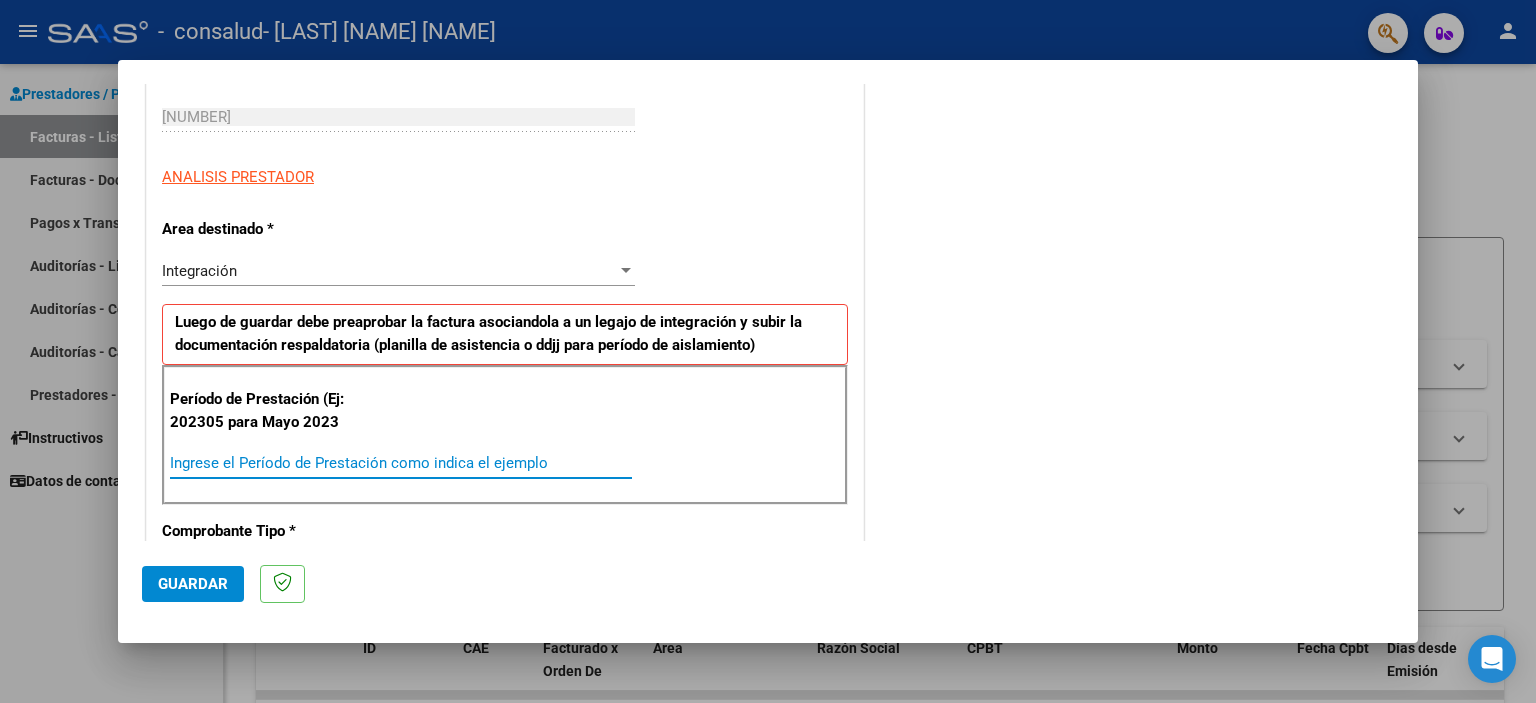 click on "Ingrese el Período de Prestación como indica el ejemplo" at bounding box center (401, 463) 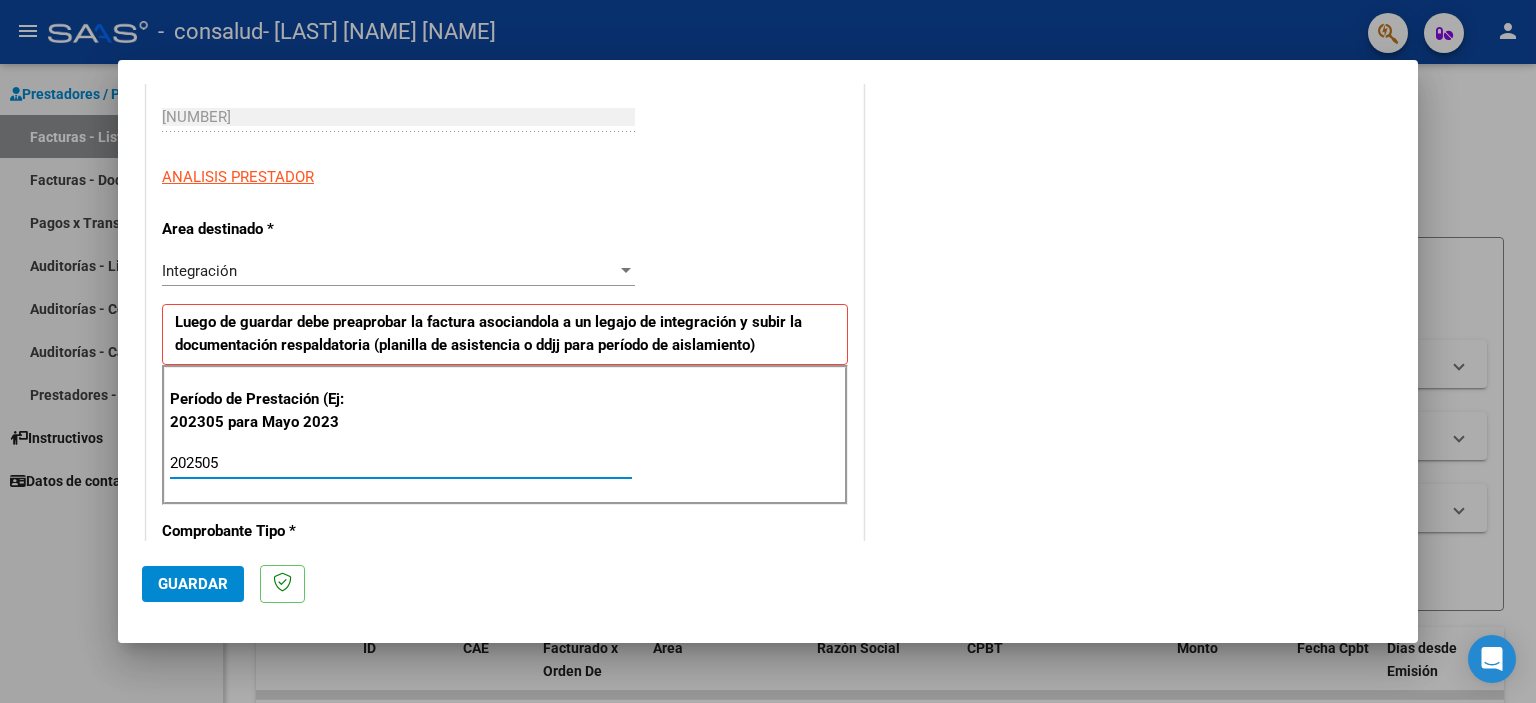 type on "202505" 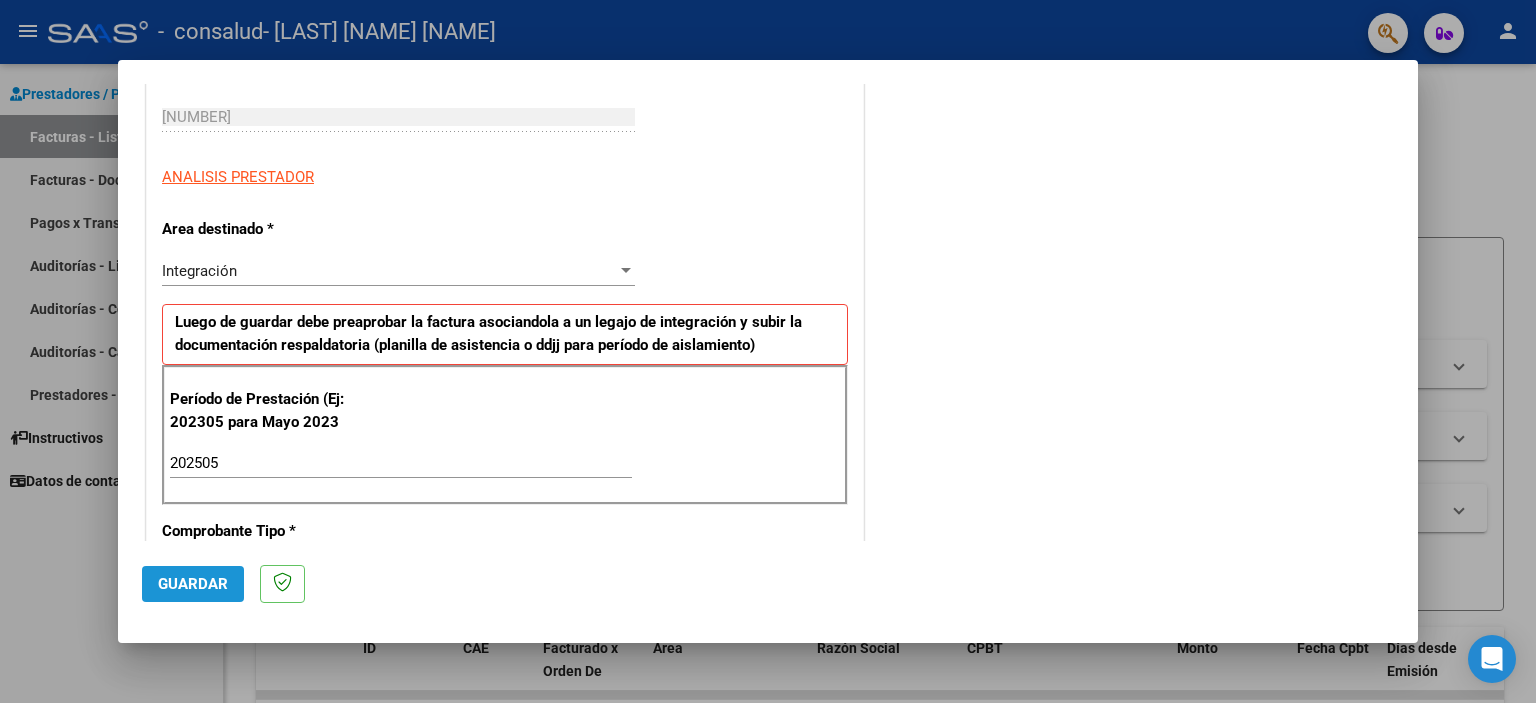 click on "Guardar" 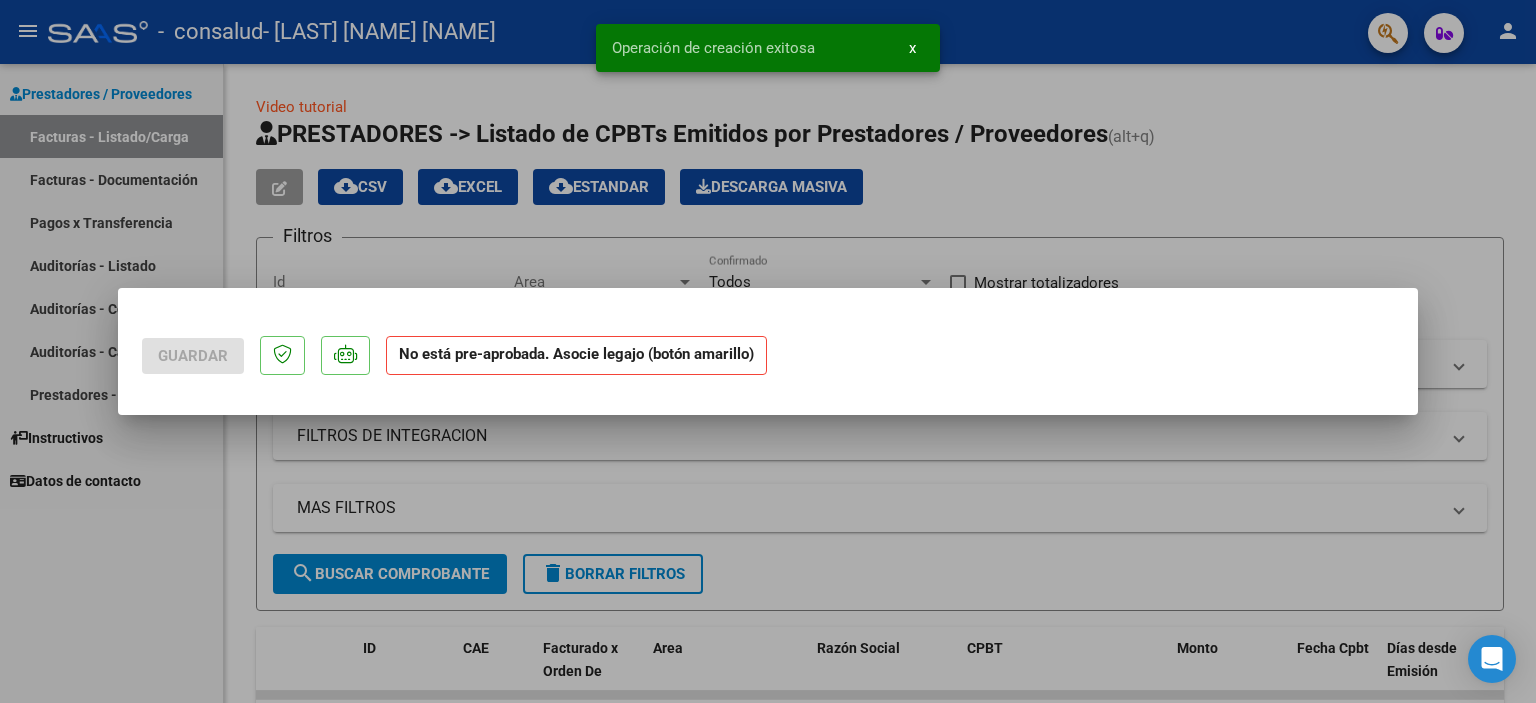 scroll, scrollTop: 0, scrollLeft: 0, axis: both 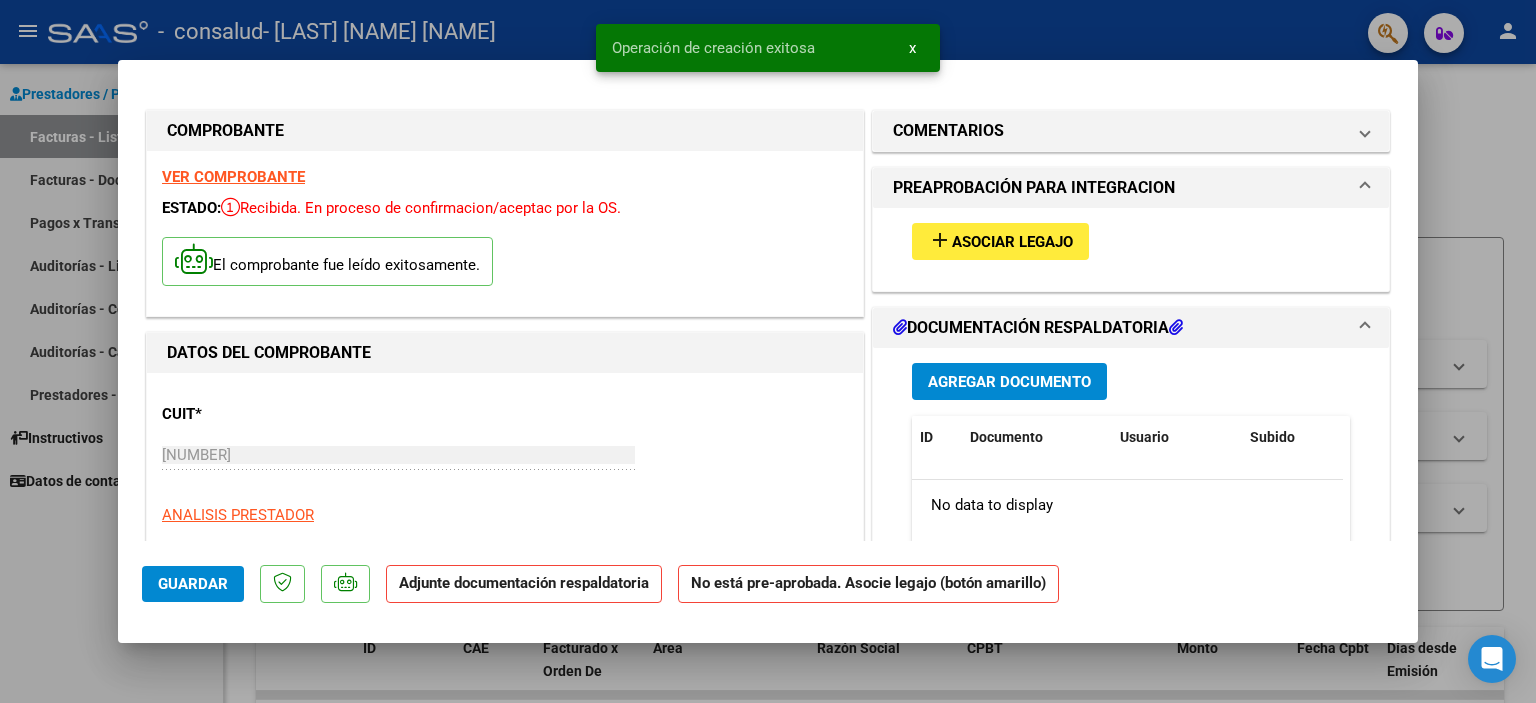click on "Asociar Legajo" at bounding box center (1012, 242) 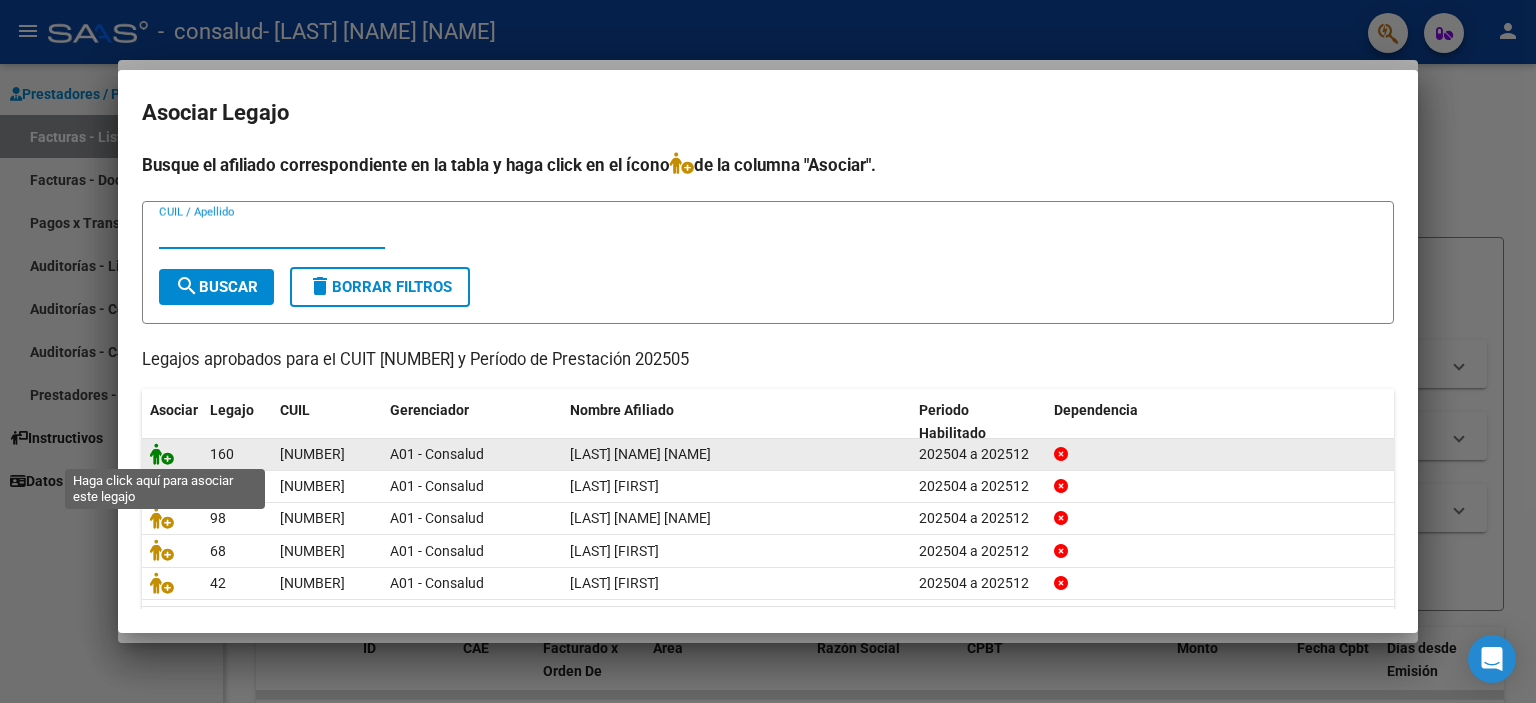 click 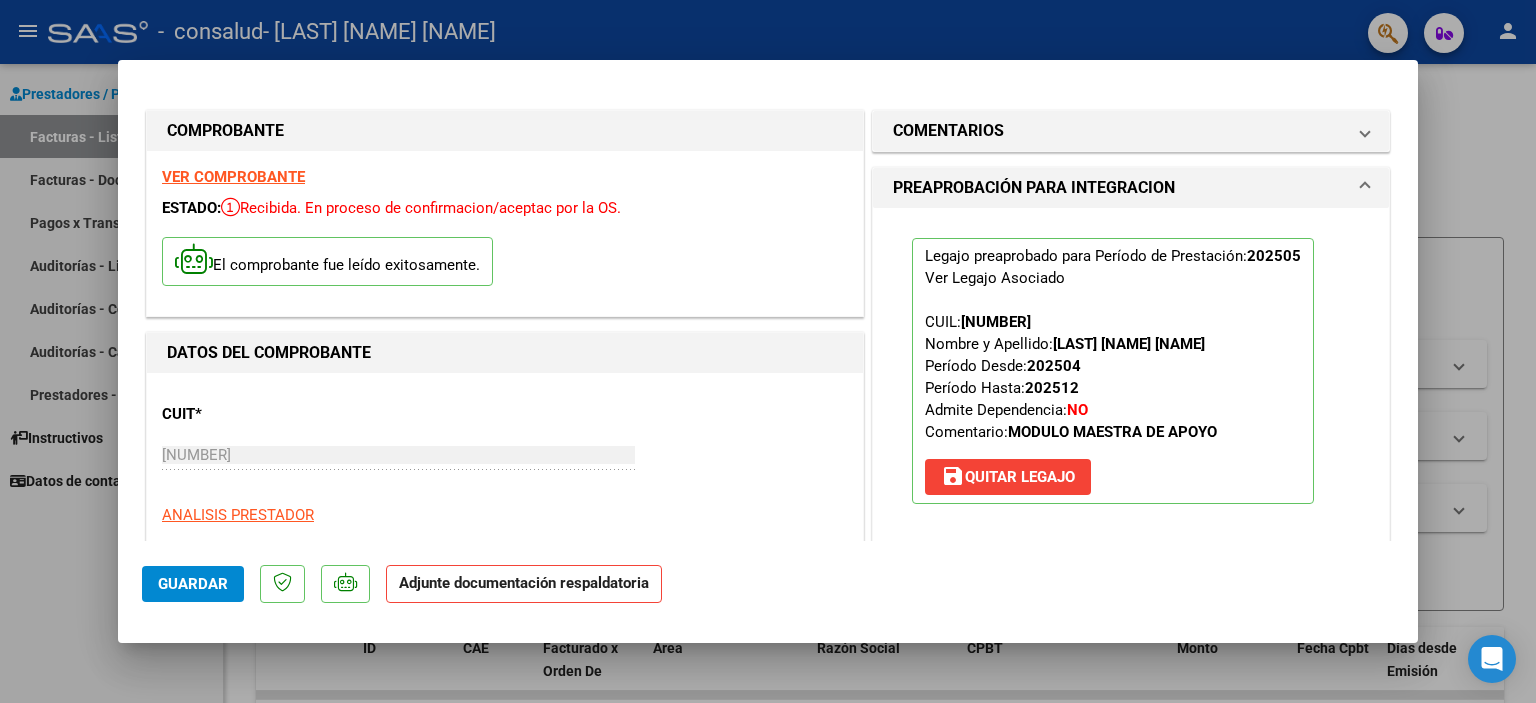 scroll, scrollTop: 300, scrollLeft: 0, axis: vertical 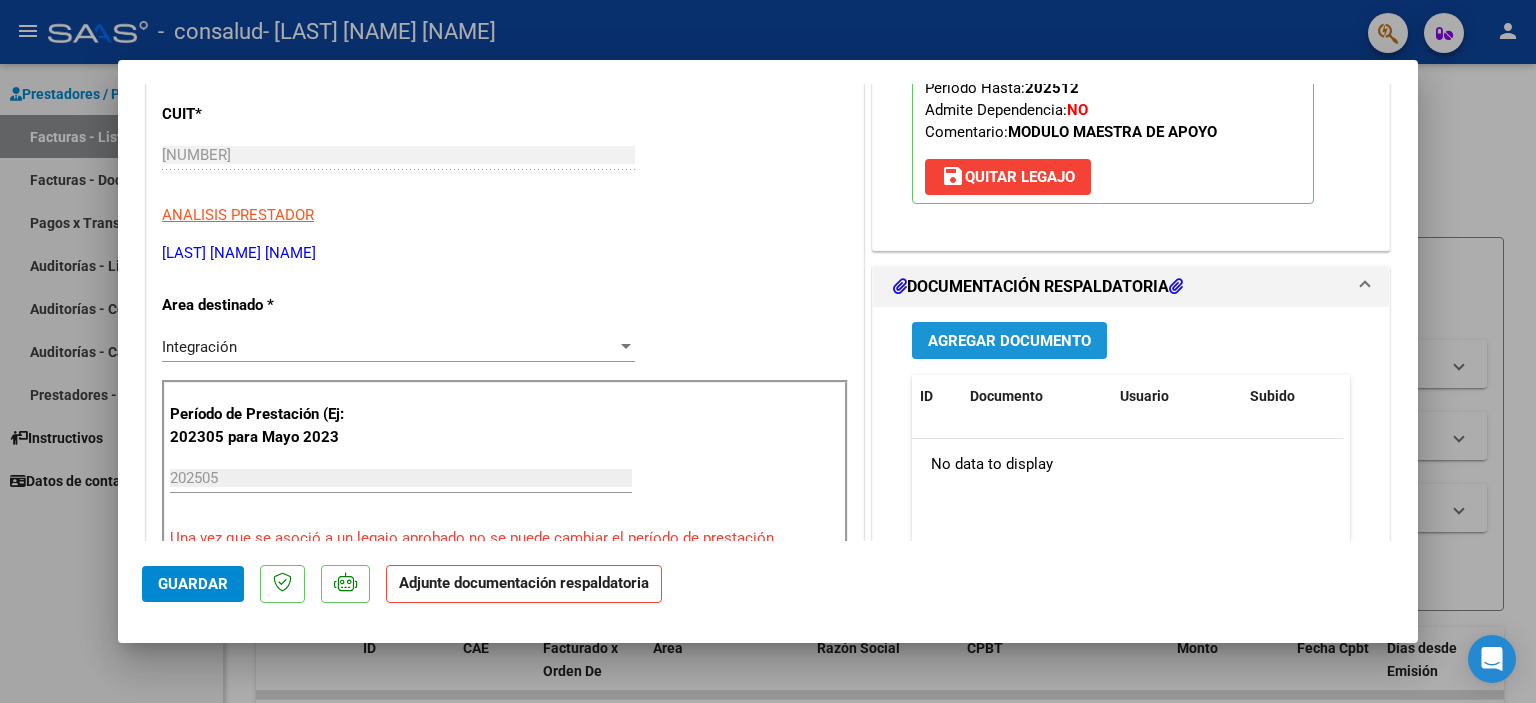 click on "Agregar Documento" at bounding box center [1009, 341] 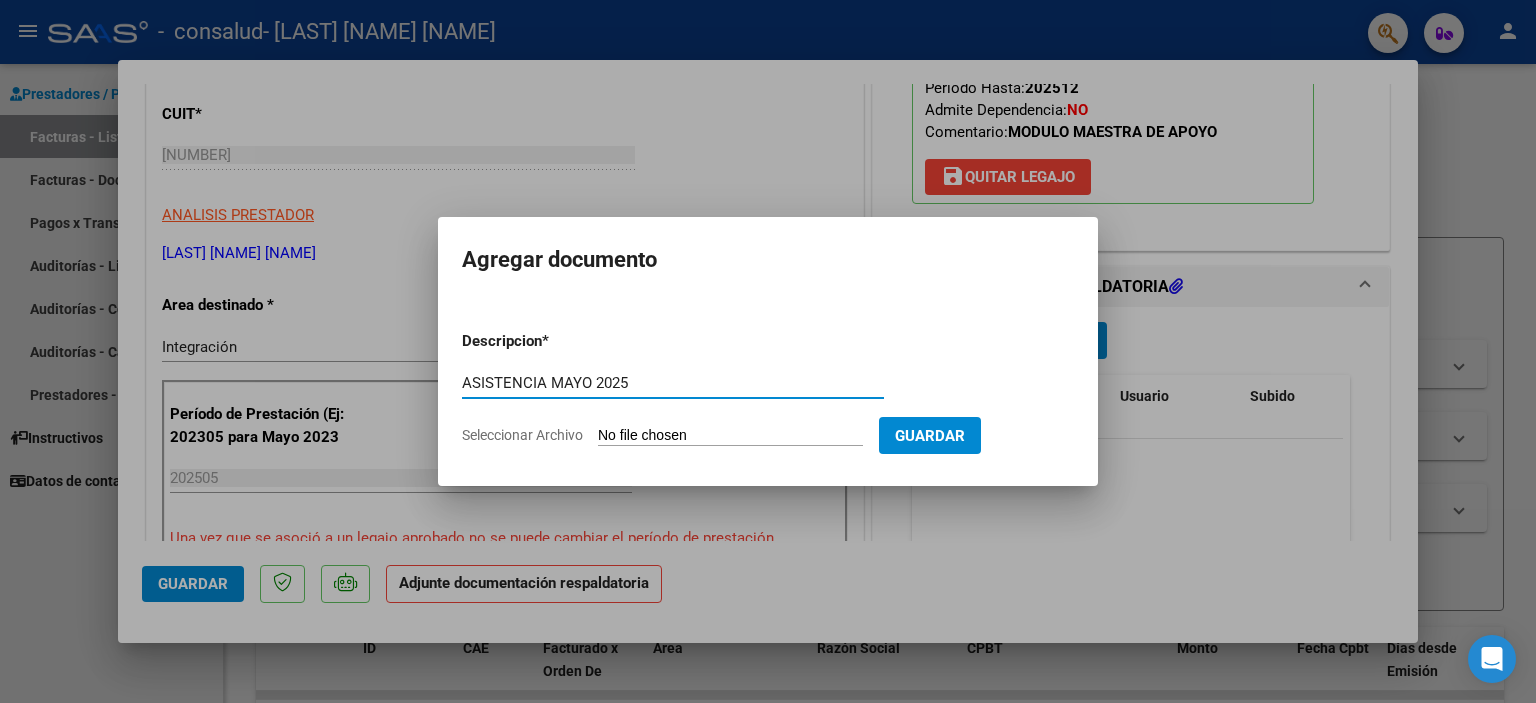 type on "ASISTENCIA MAYO 2025" 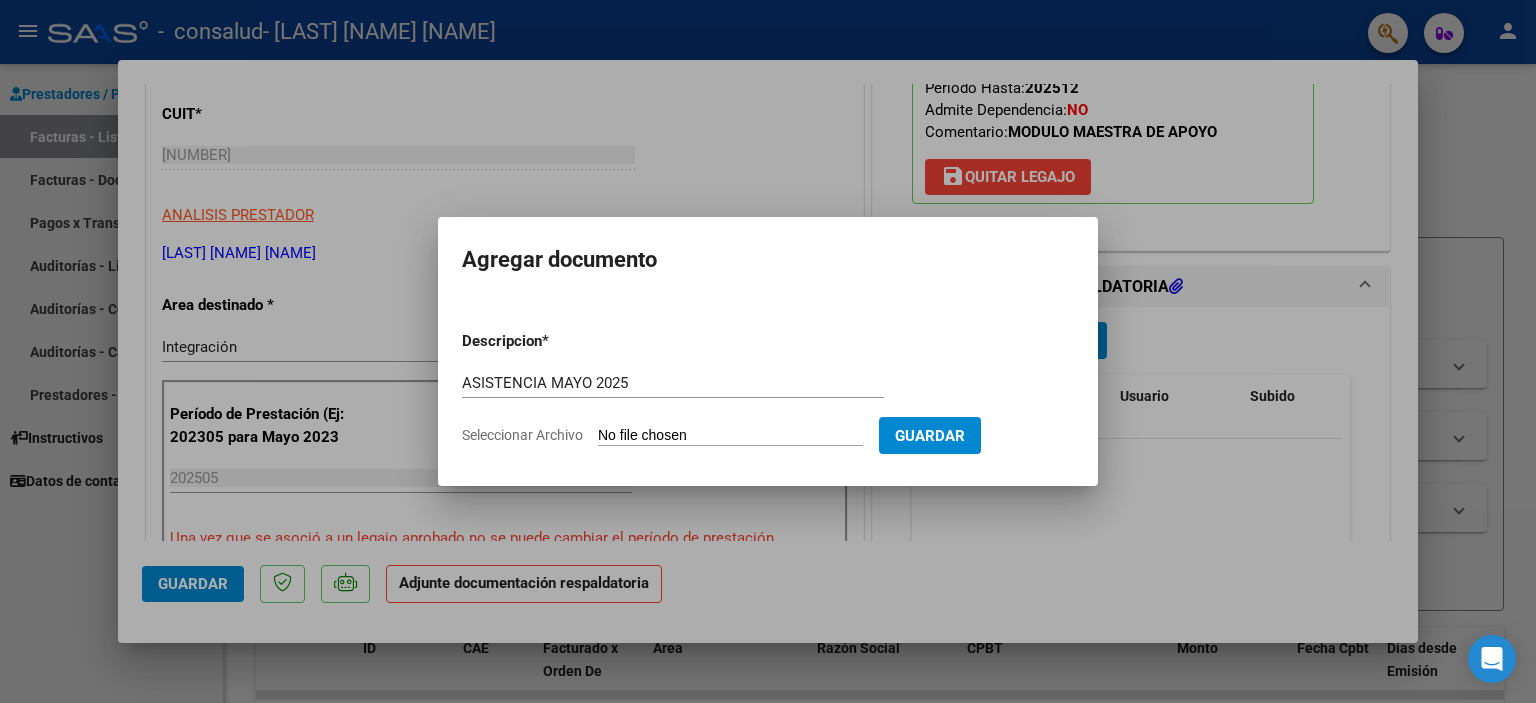 type on "C:\fakepath\[NAME] [NAME] [NAME] [NAME].pdf" 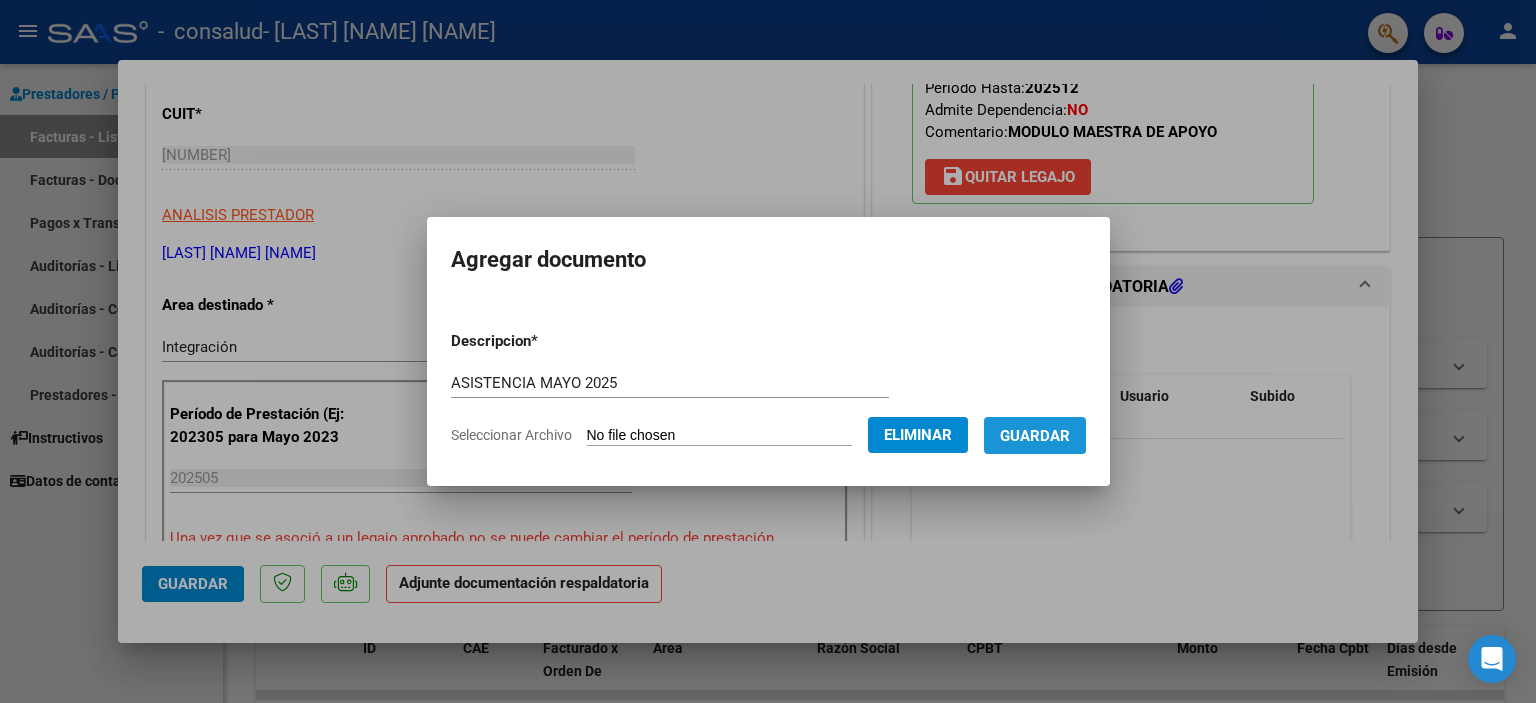 click on "Guardar" at bounding box center (1035, 436) 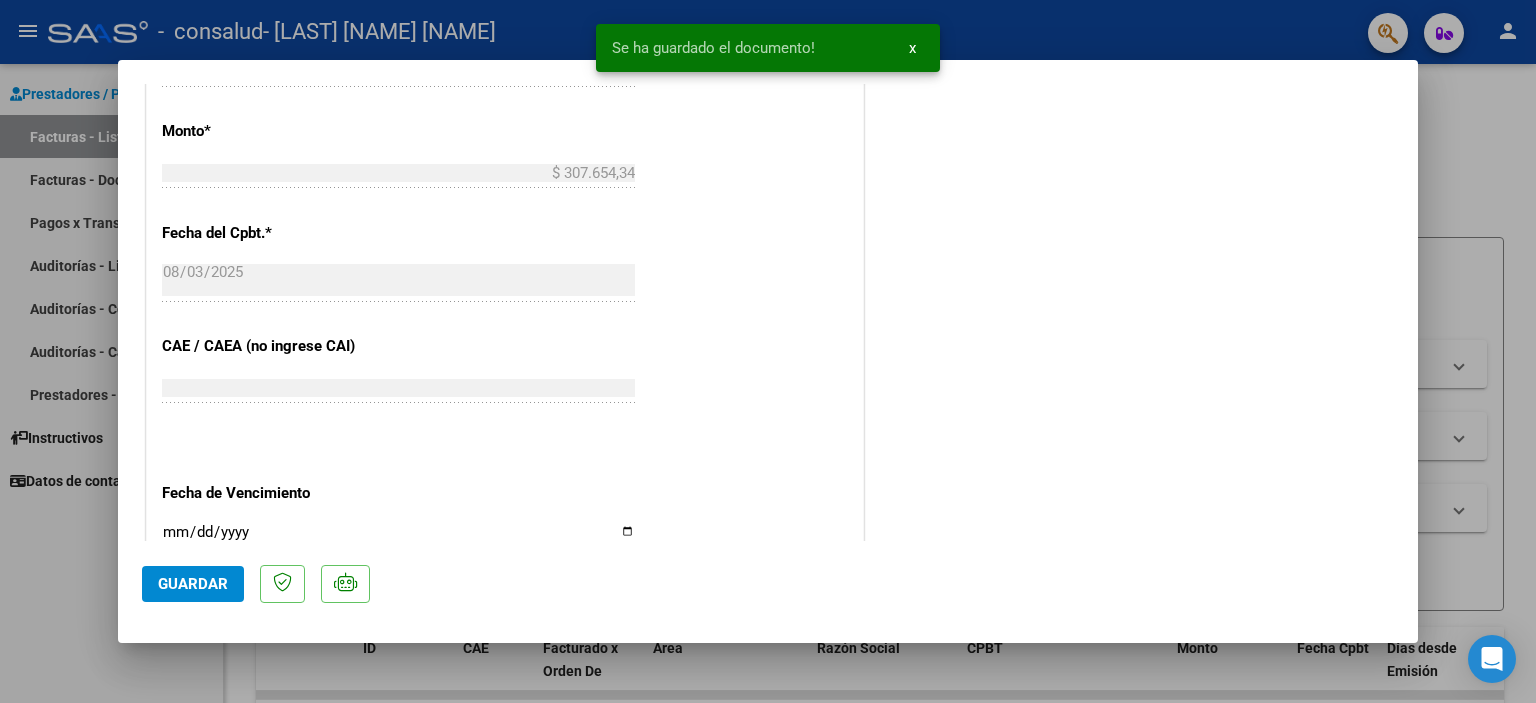 scroll, scrollTop: 1100, scrollLeft: 0, axis: vertical 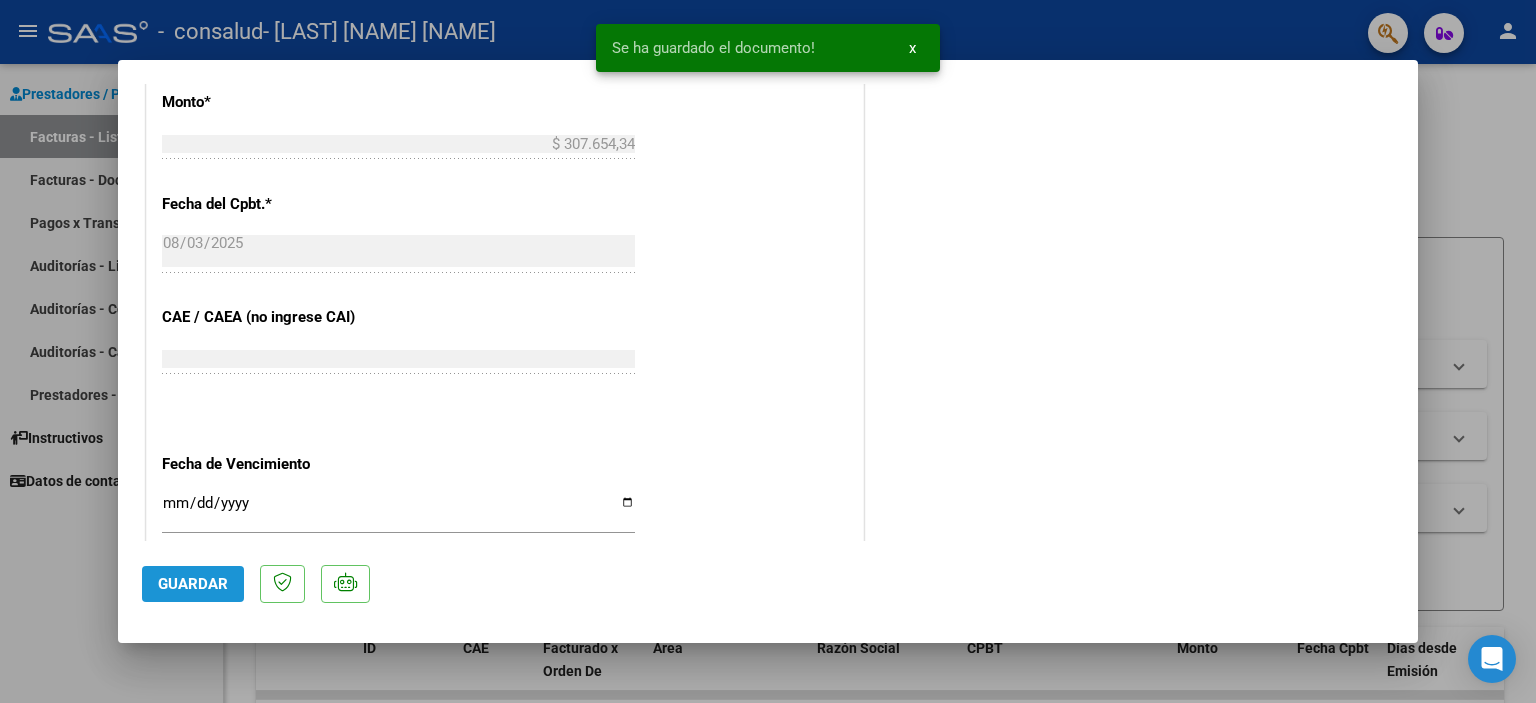 click on "Guardar" 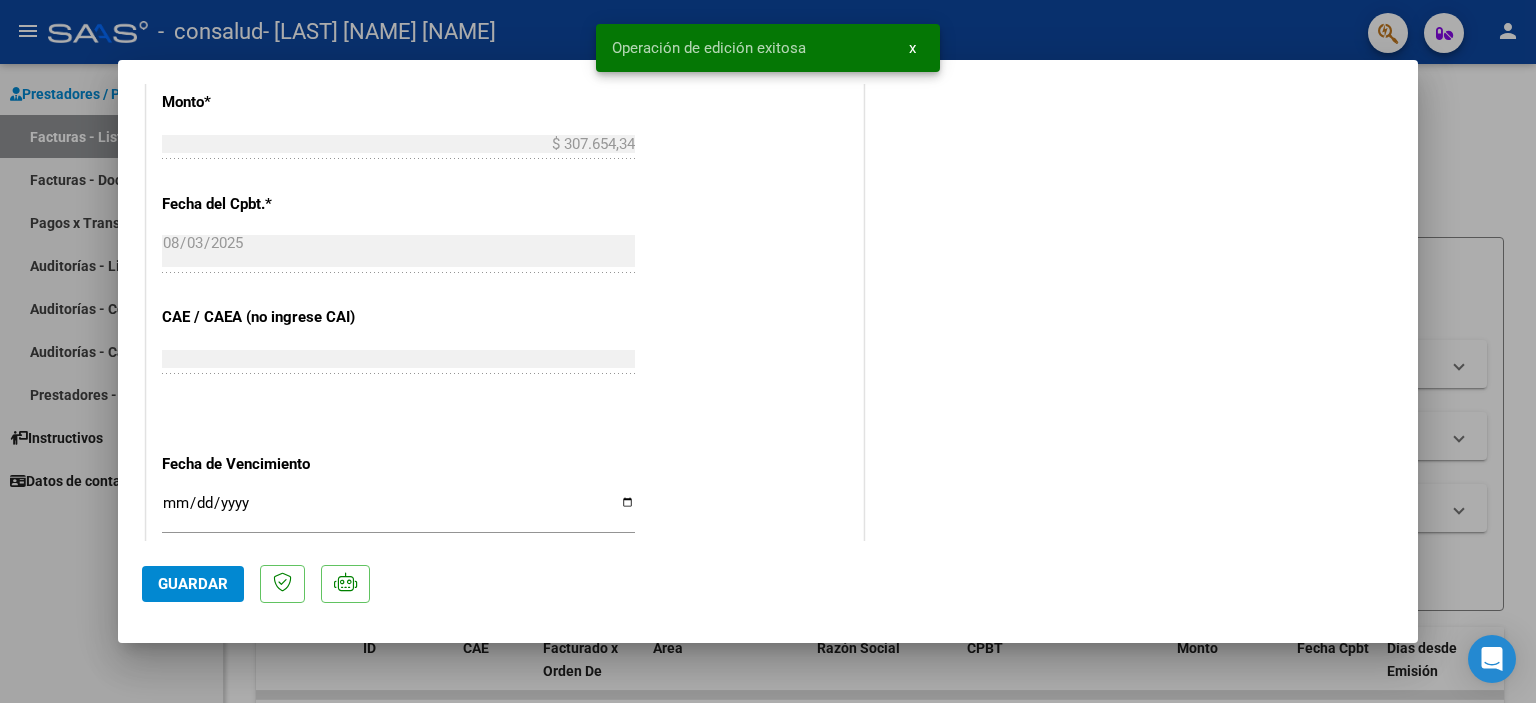 click at bounding box center (768, 351) 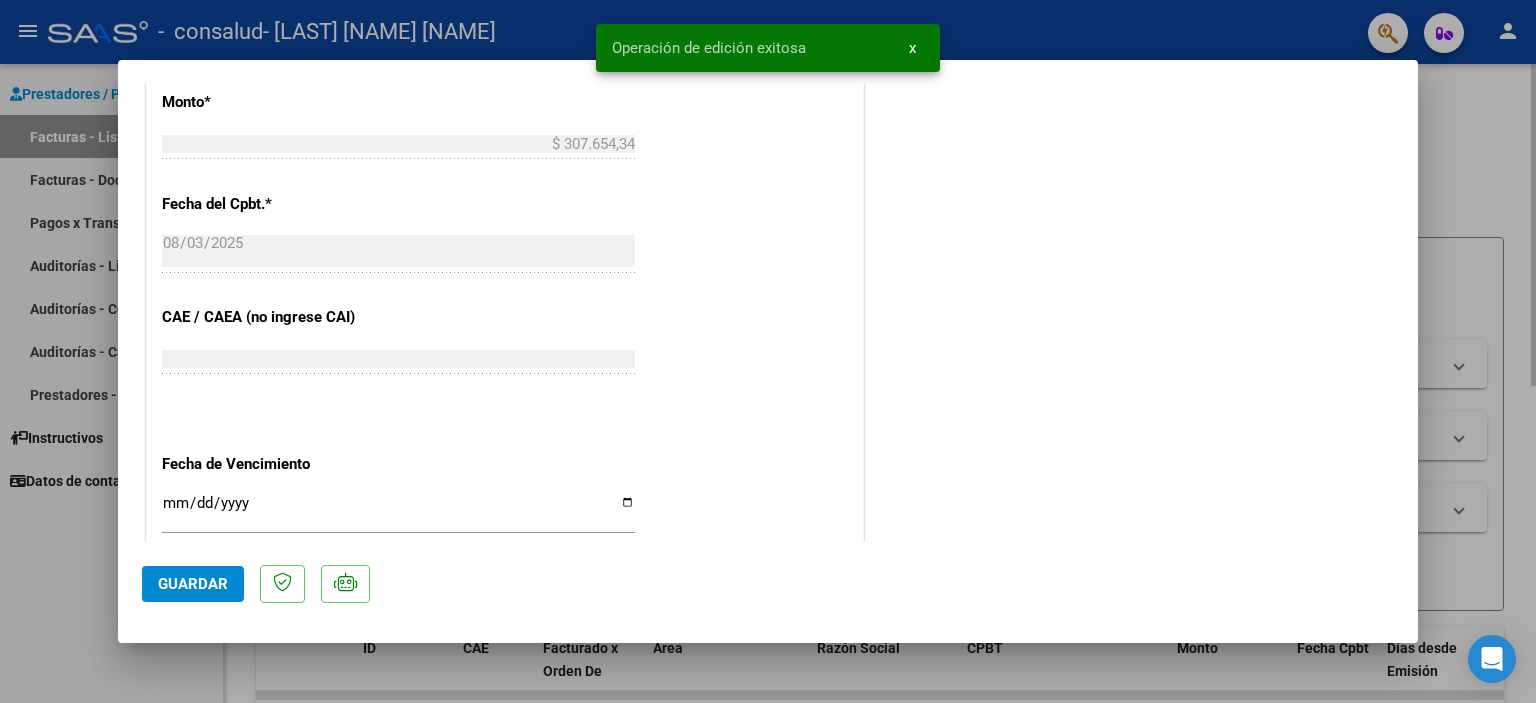 type 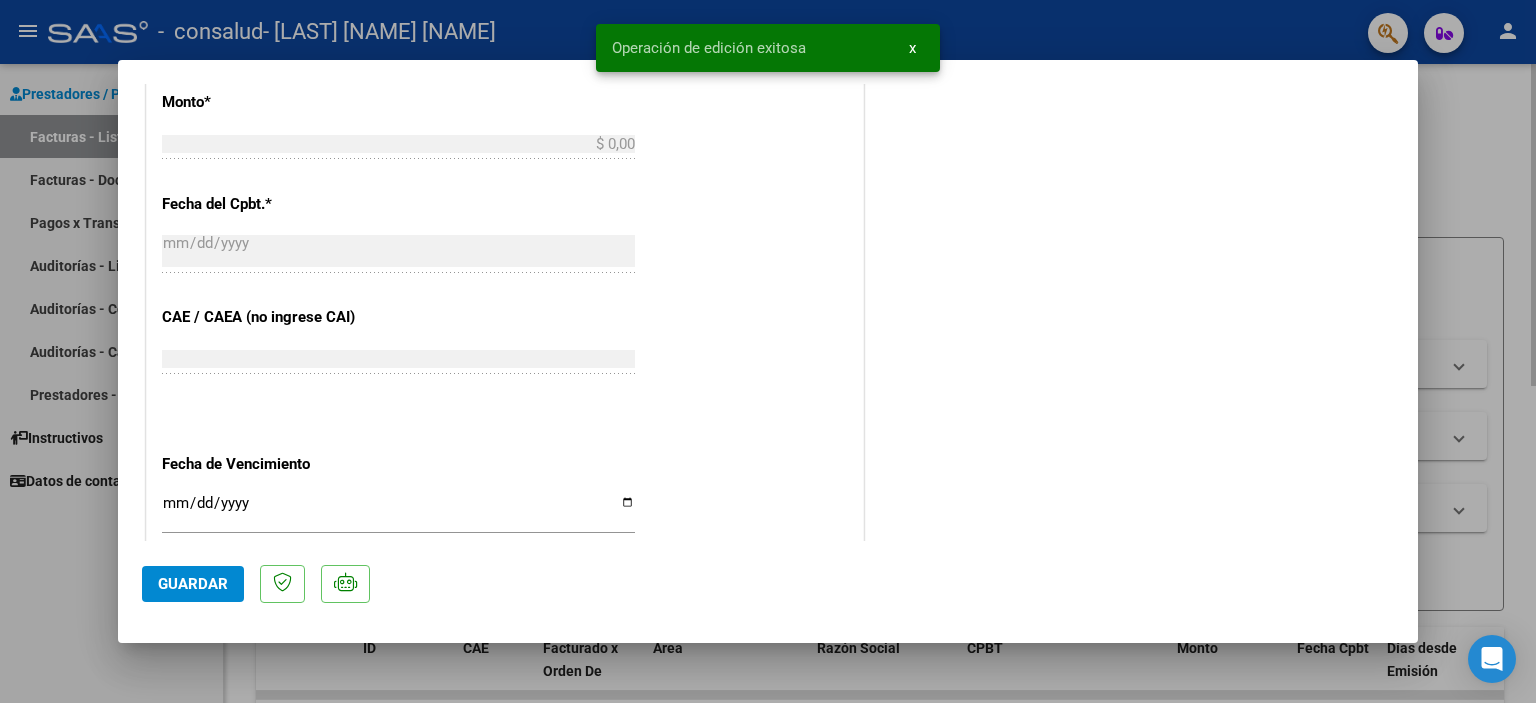 scroll, scrollTop: 1204, scrollLeft: 0, axis: vertical 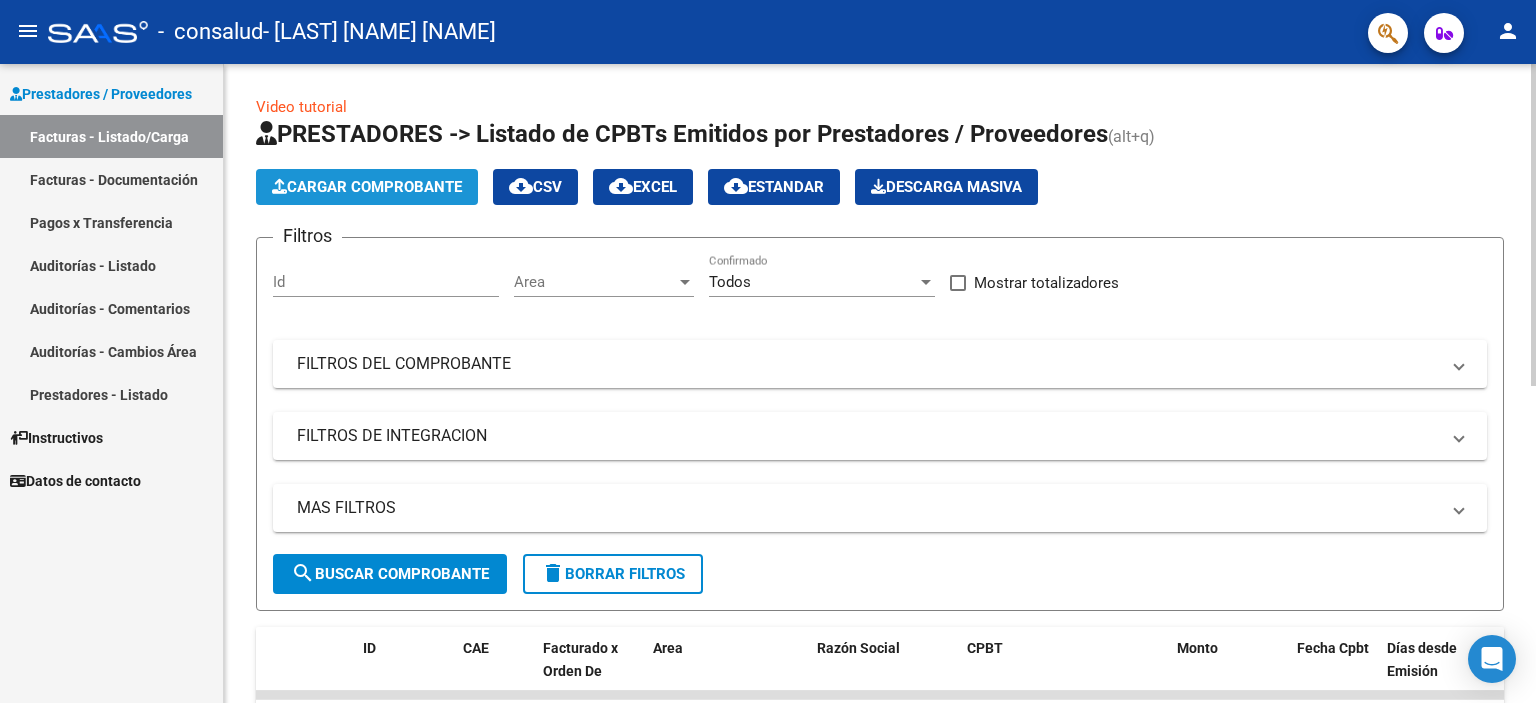 click on "Cargar Comprobante" 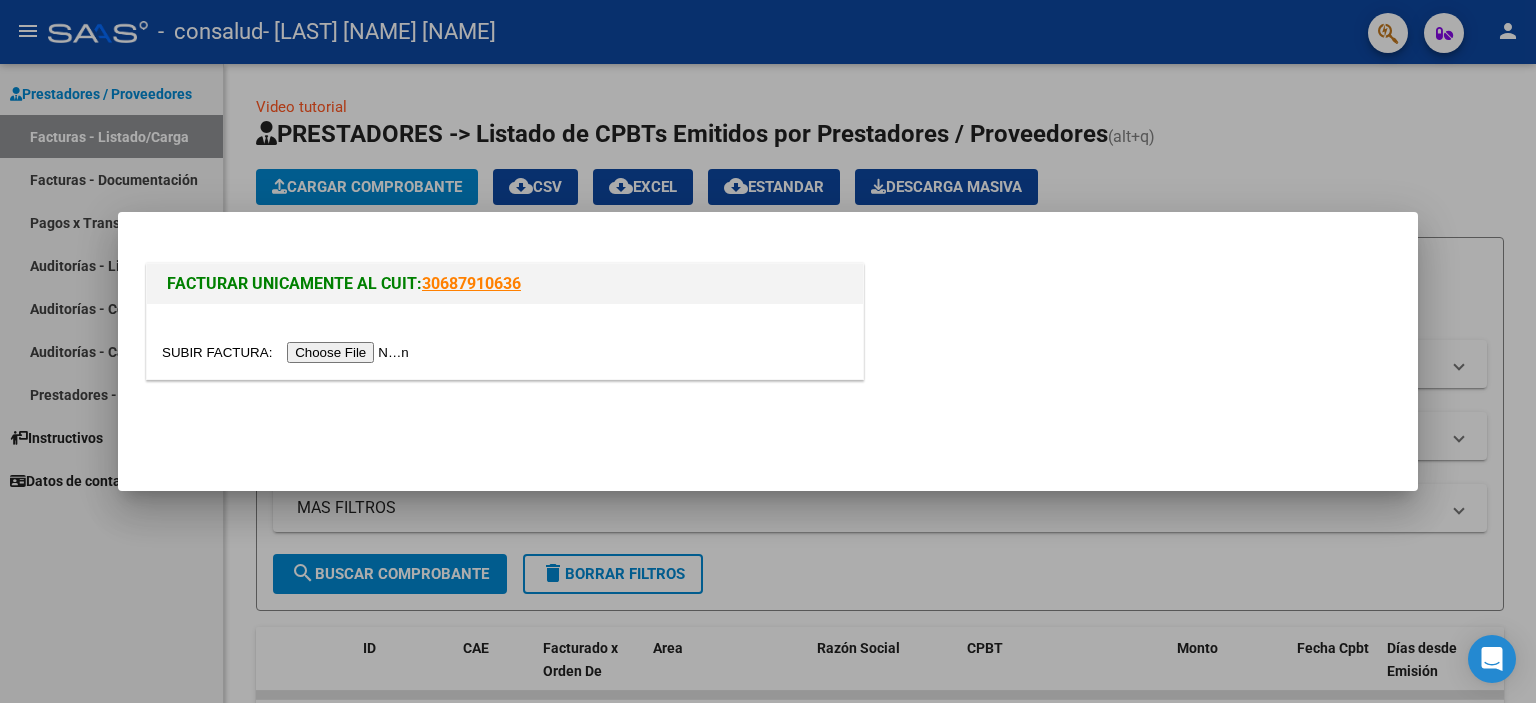 click at bounding box center (288, 352) 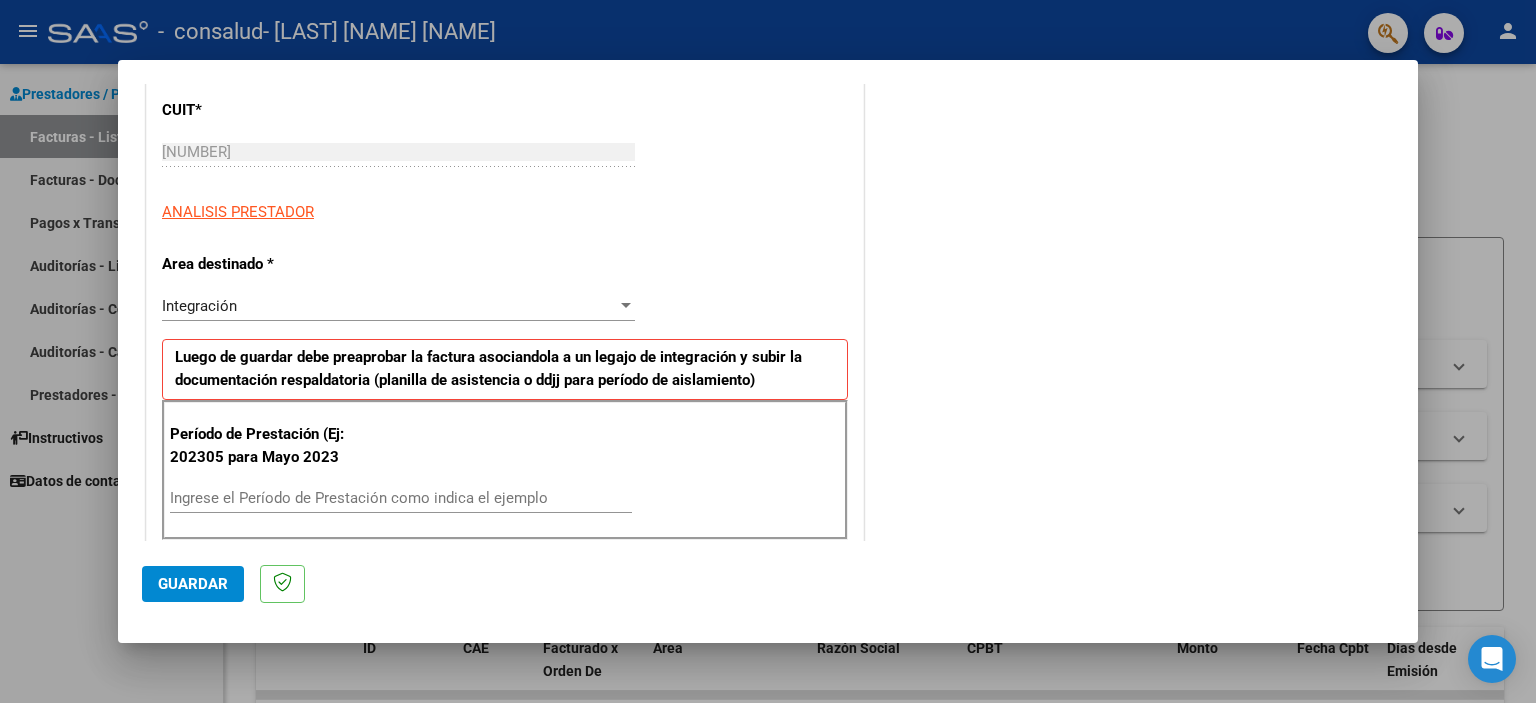 scroll, scrollTop: 300, scrollLeft: 0, axis: vertical 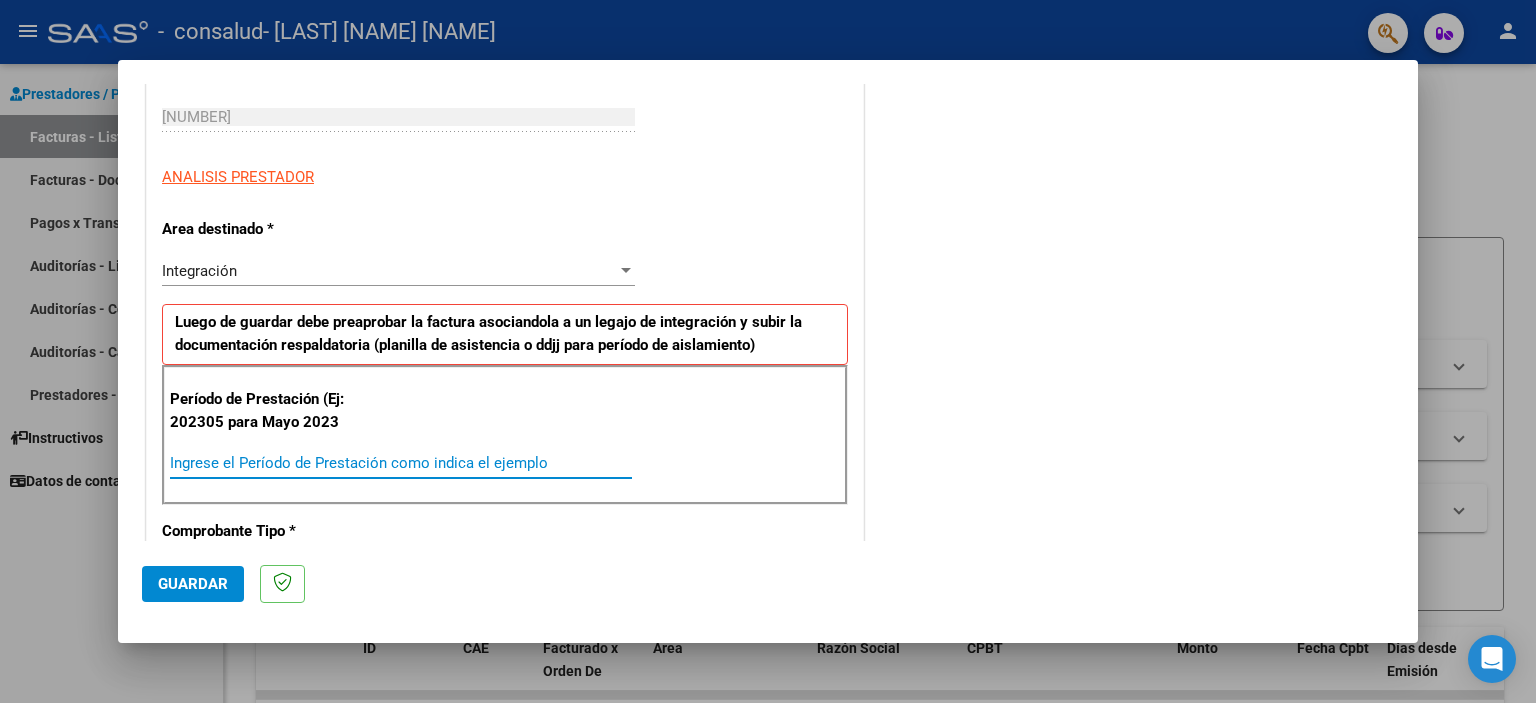 click on "Ingrese el Período de Prestación como indica el ejemplo" at bounding box center [401, 463] 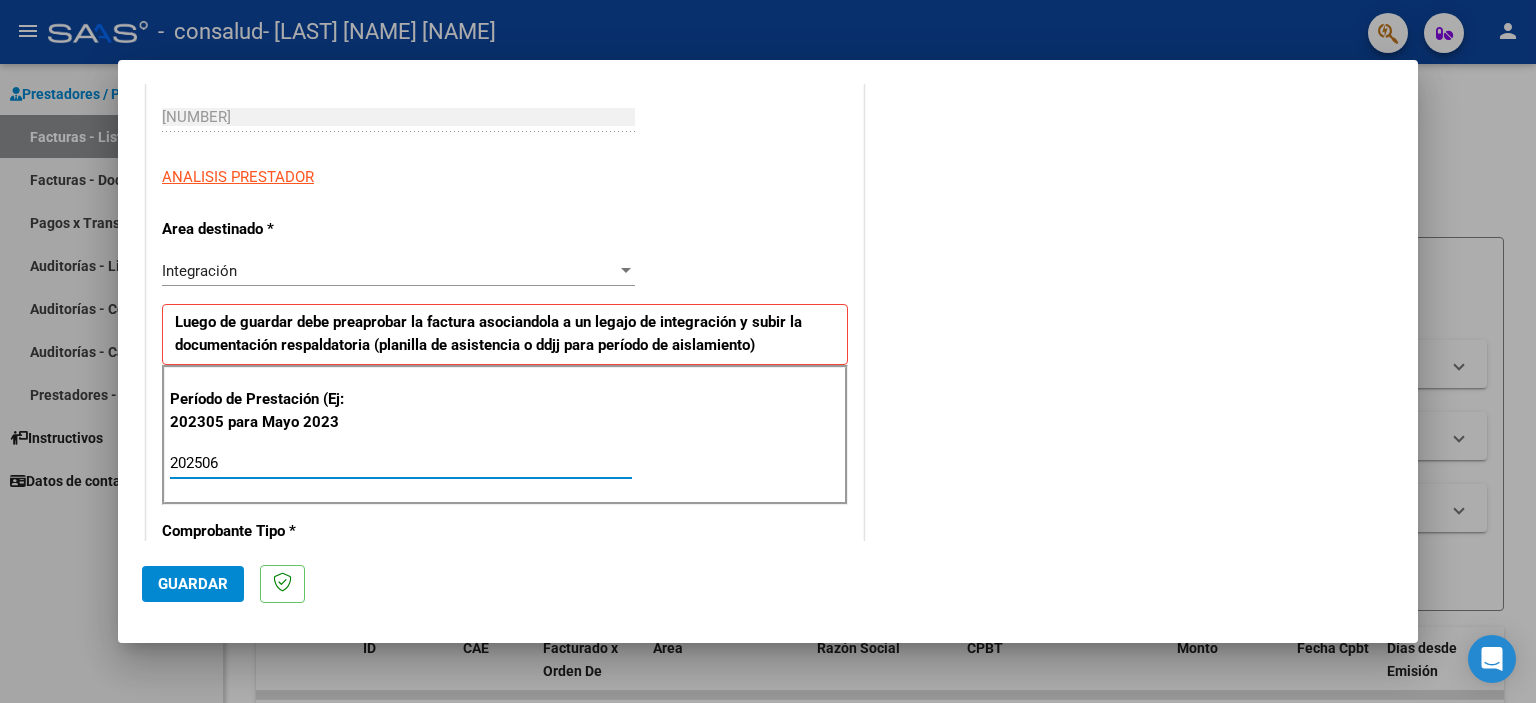 type on "202506" 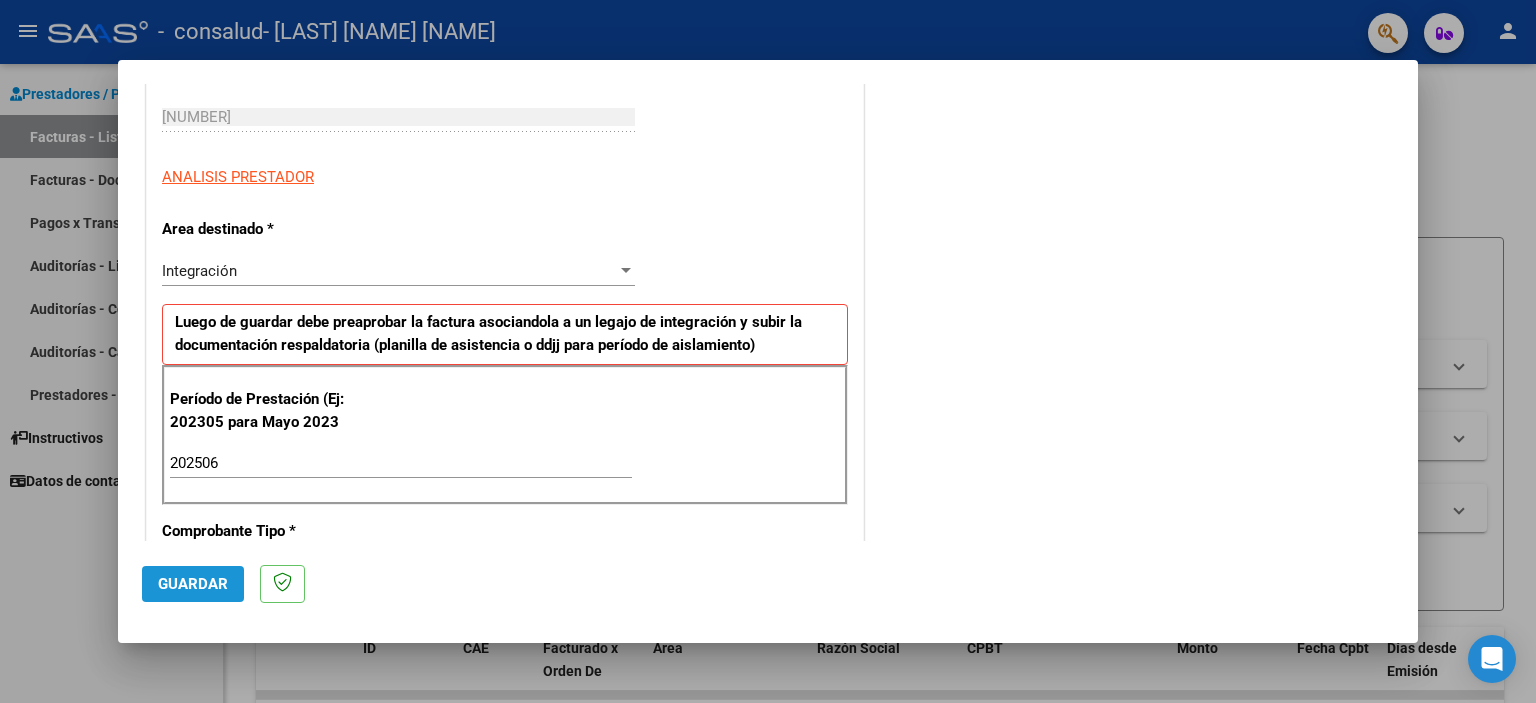 click on "Guardar" 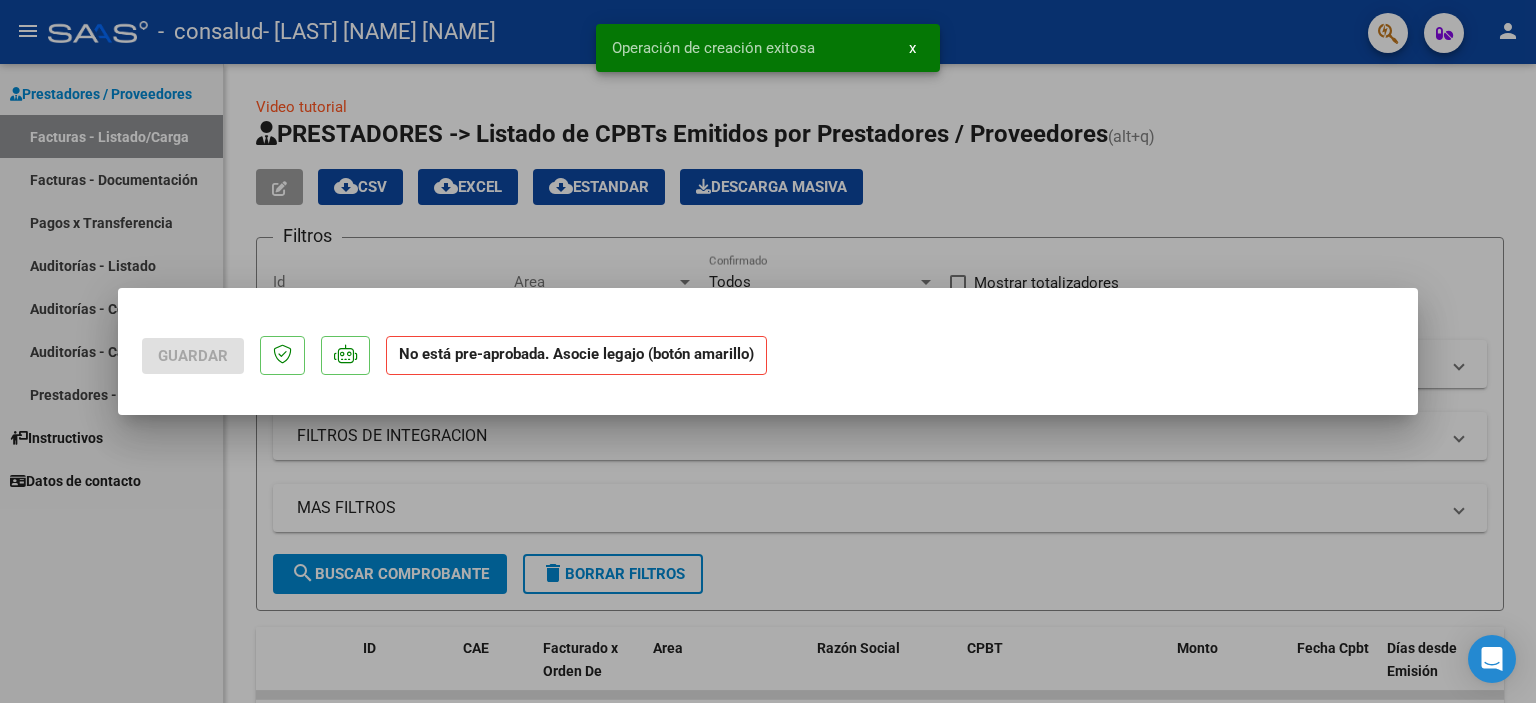 scroll, scrollTop: 0, scrollLeft: 0, axis: both 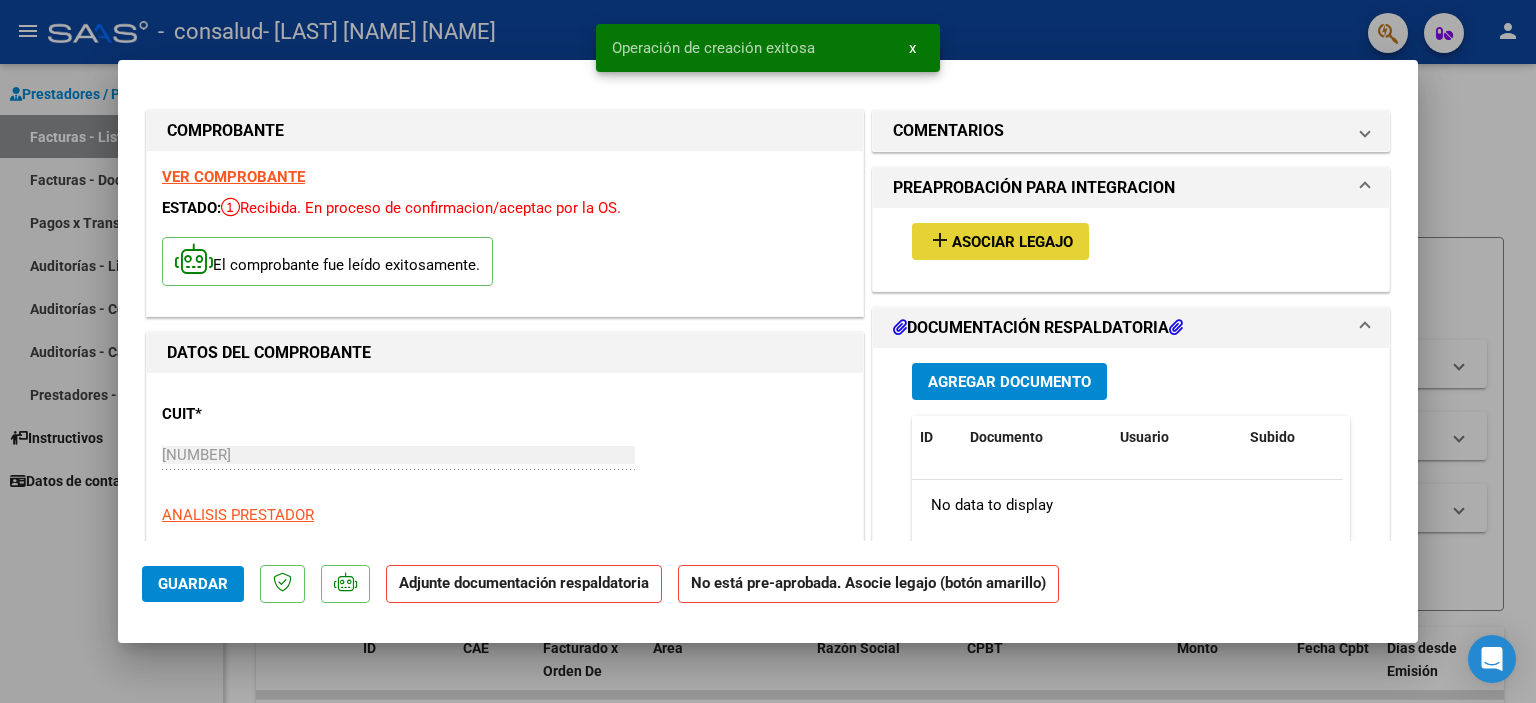 click on "Asociar Legajo" at bounding box center [1012, 242] 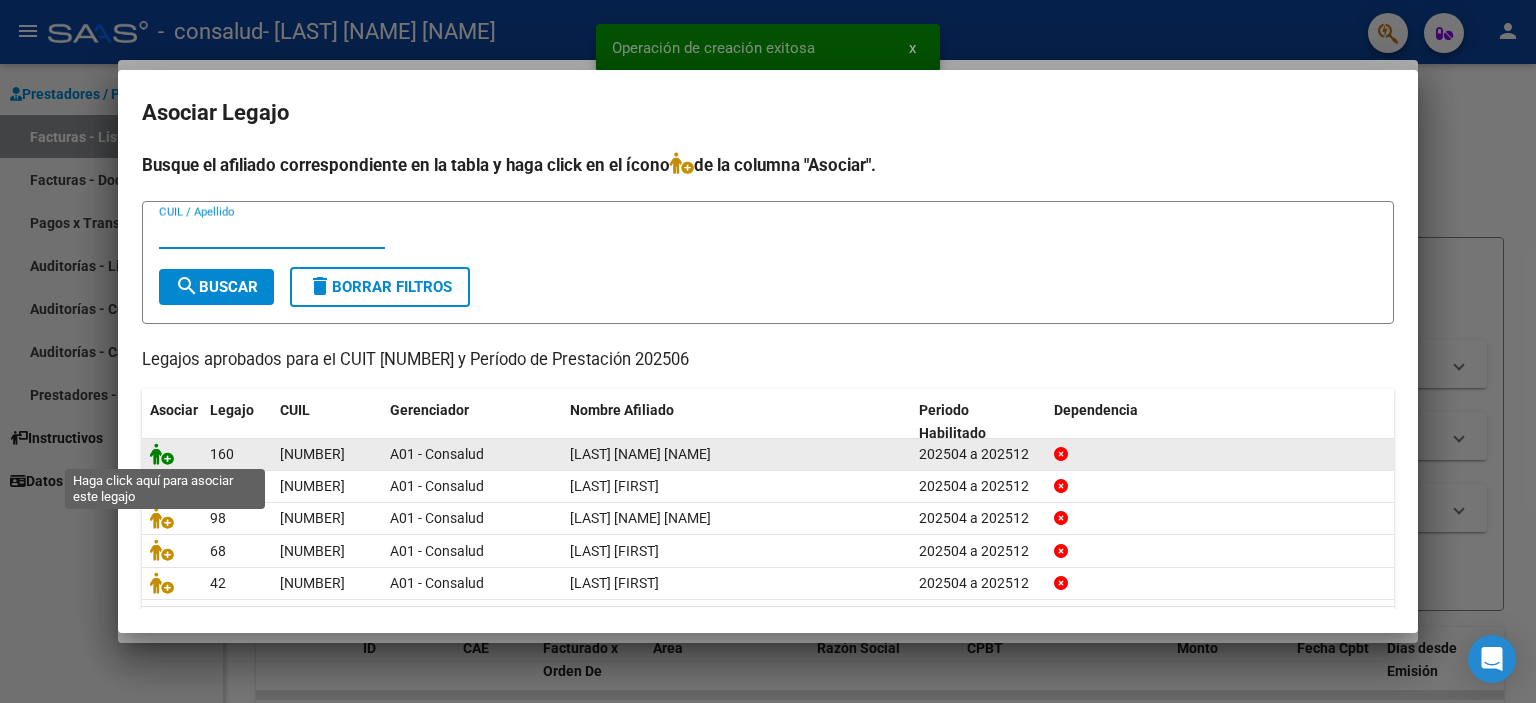 click 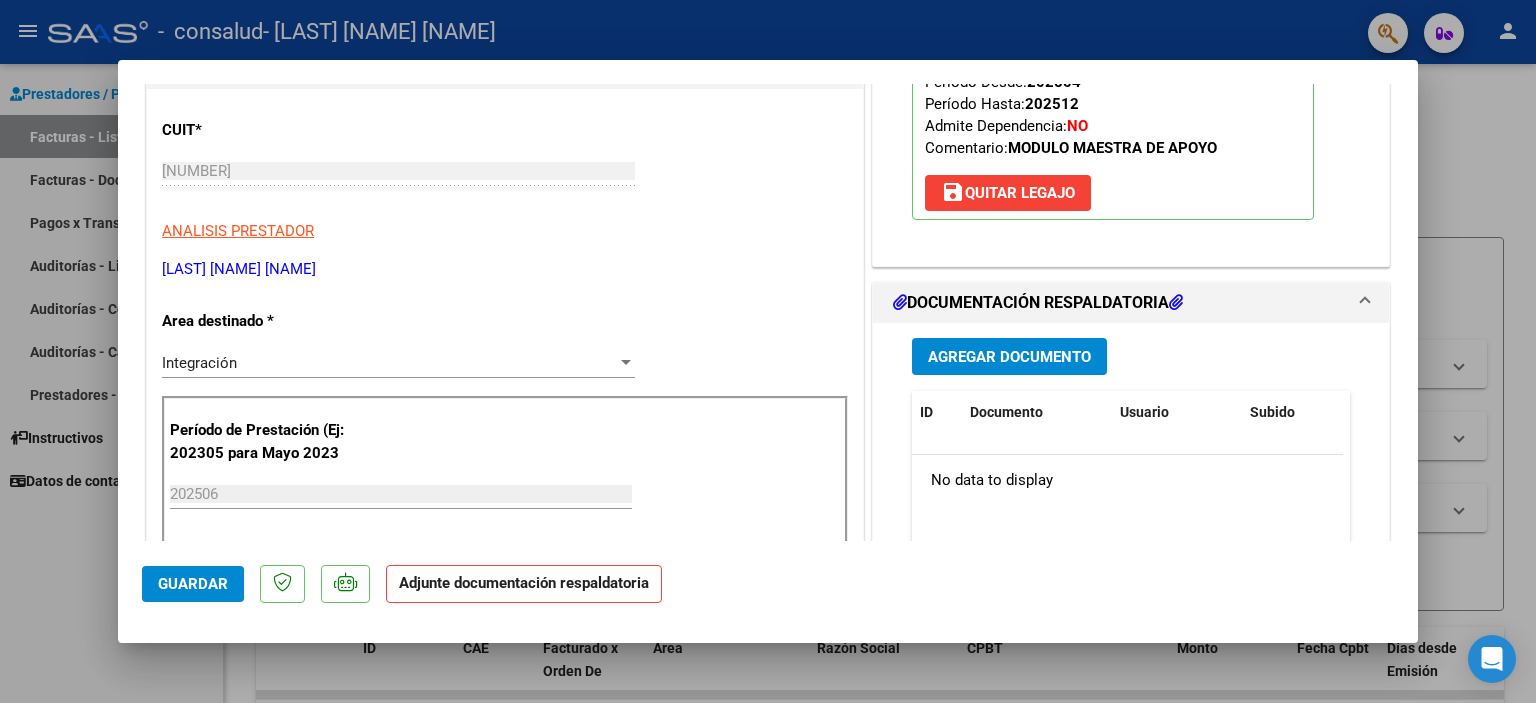 scroll, scrollTop: 300, scrollLeft: 0, axis: vertical 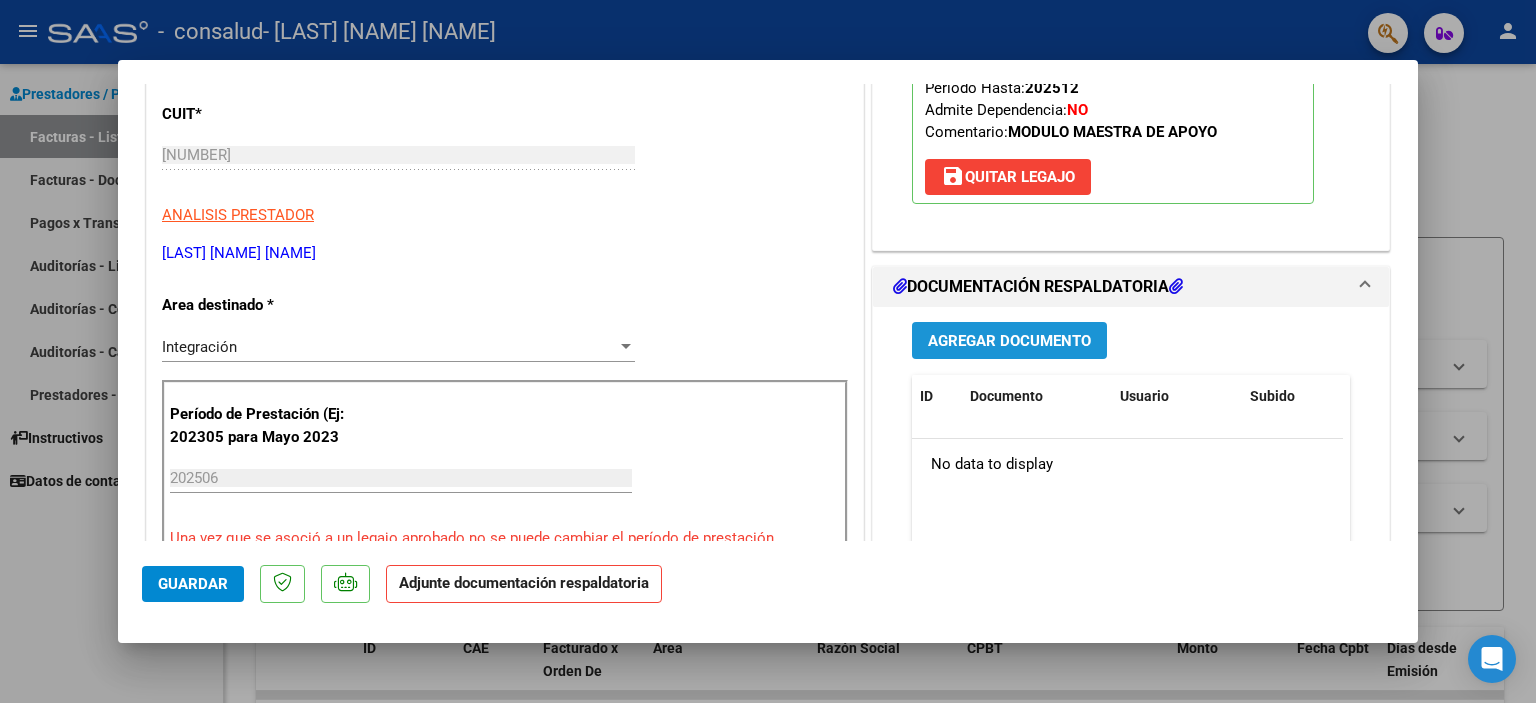 click on "Agregar Documento" at bounding box center [1009, 341] 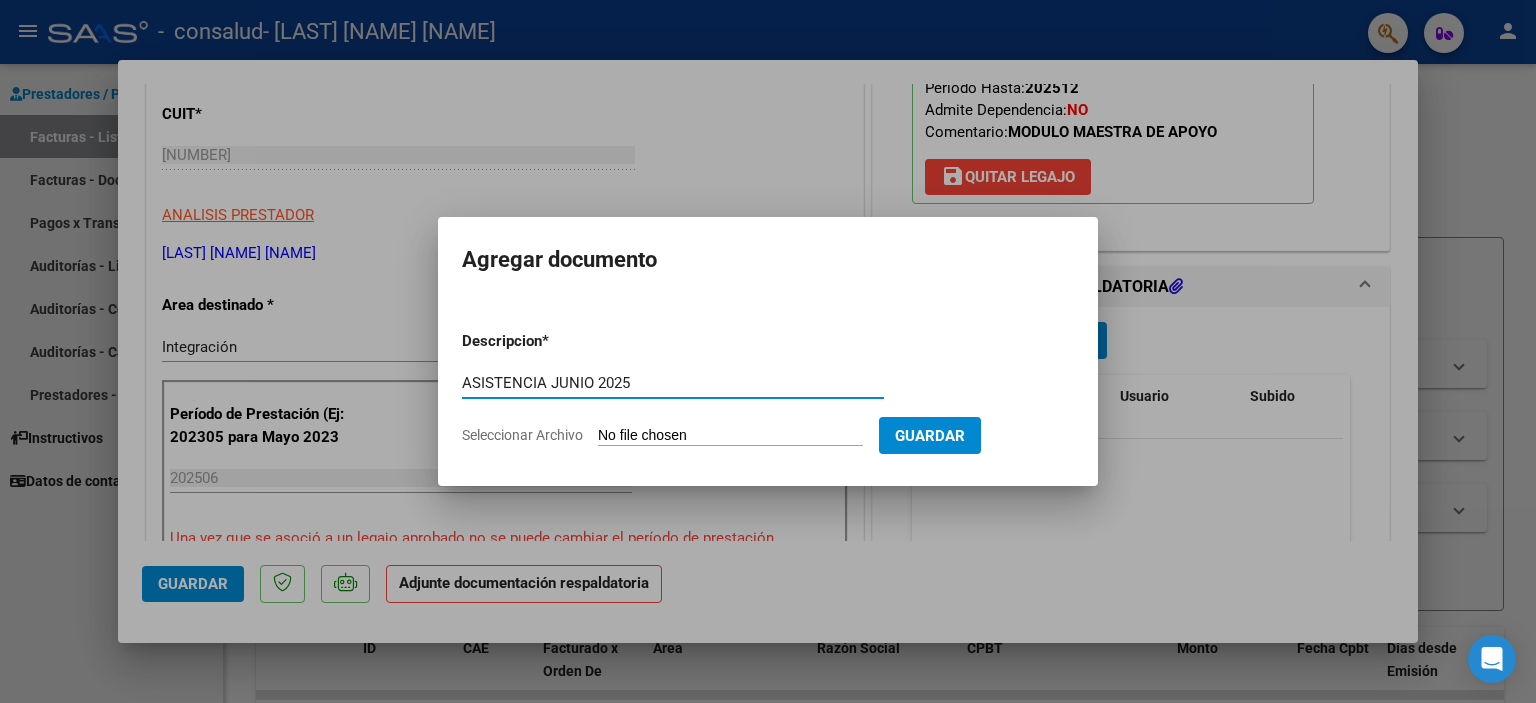 type on "ASISTENCIA JUNIO 2025" 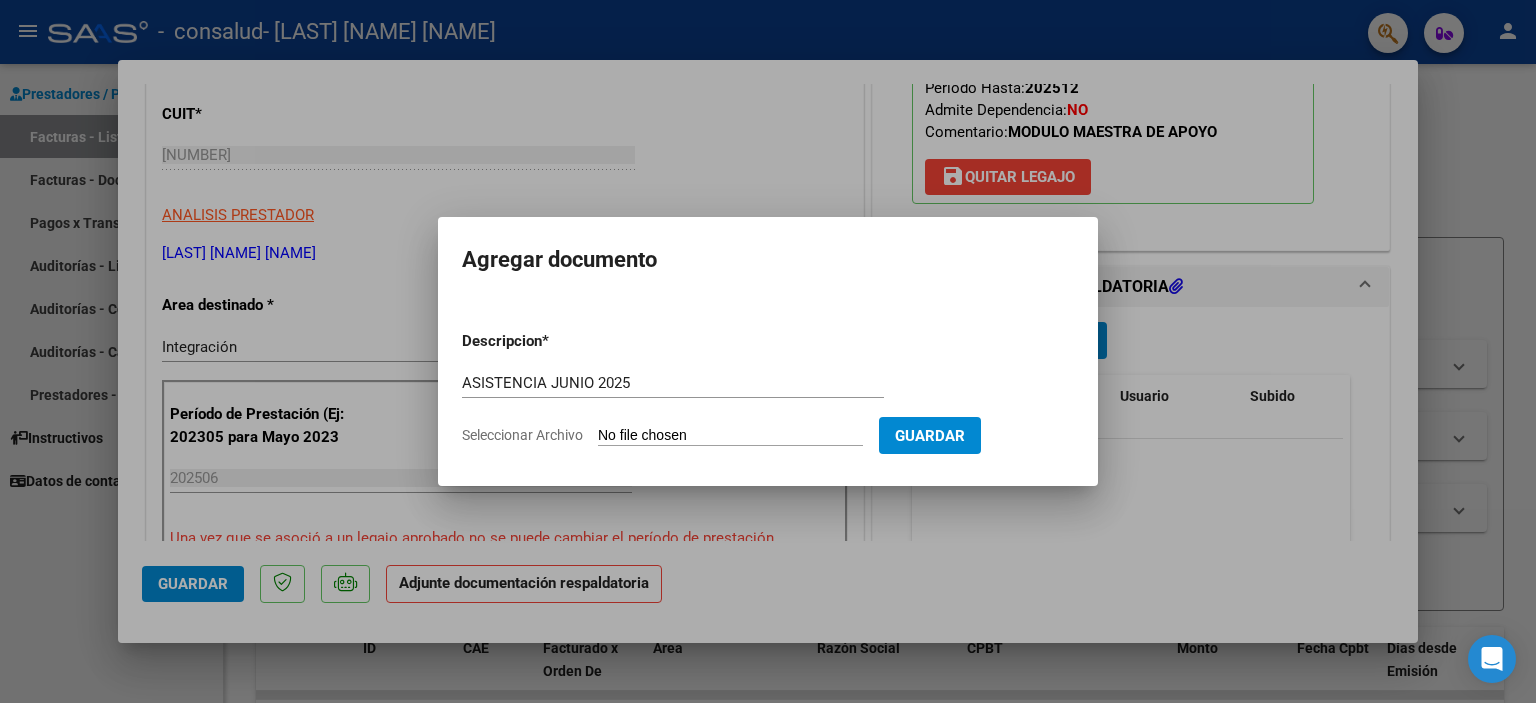 type on "C:\fakepath\[NAME] [NAME] [NAME] [NAME].pdf" 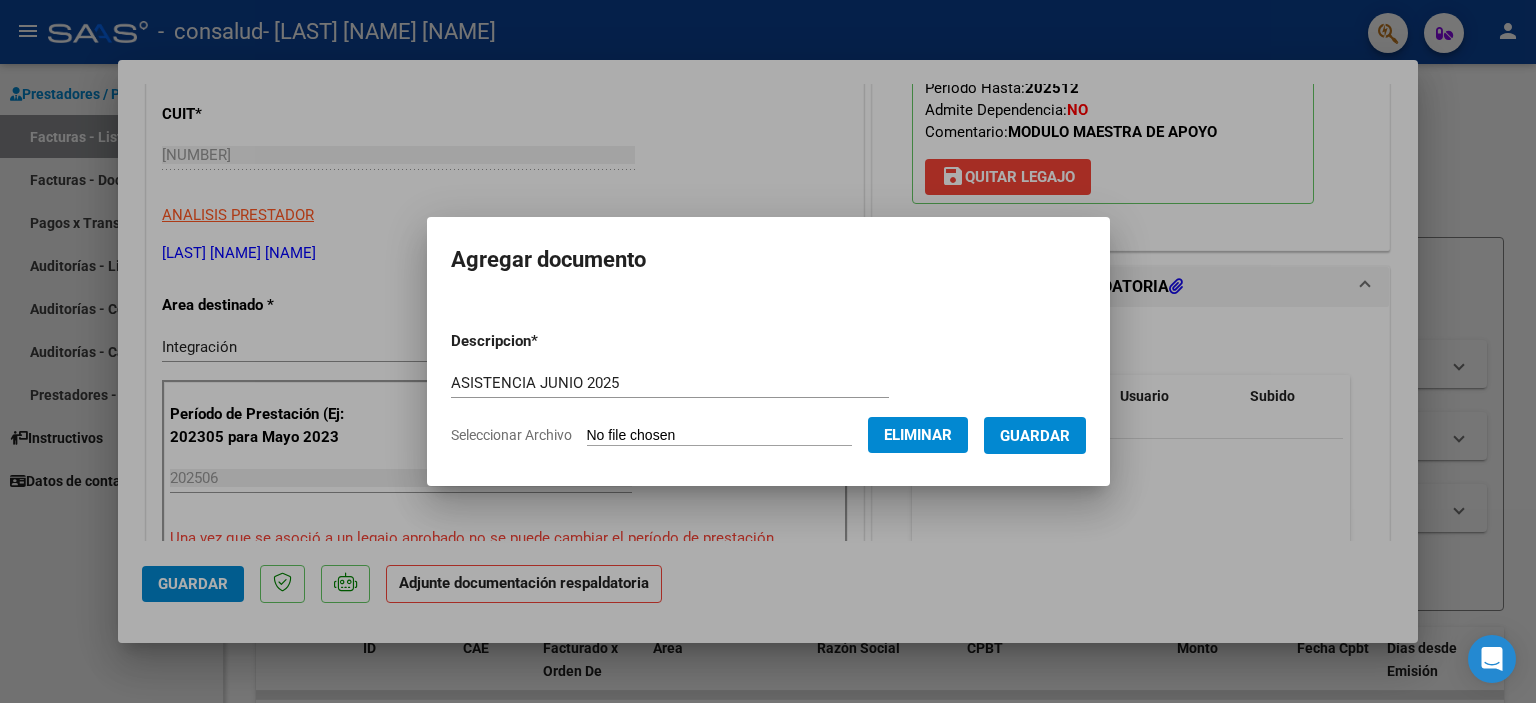 click on "Guardar" at bounding box center (1035, 436) 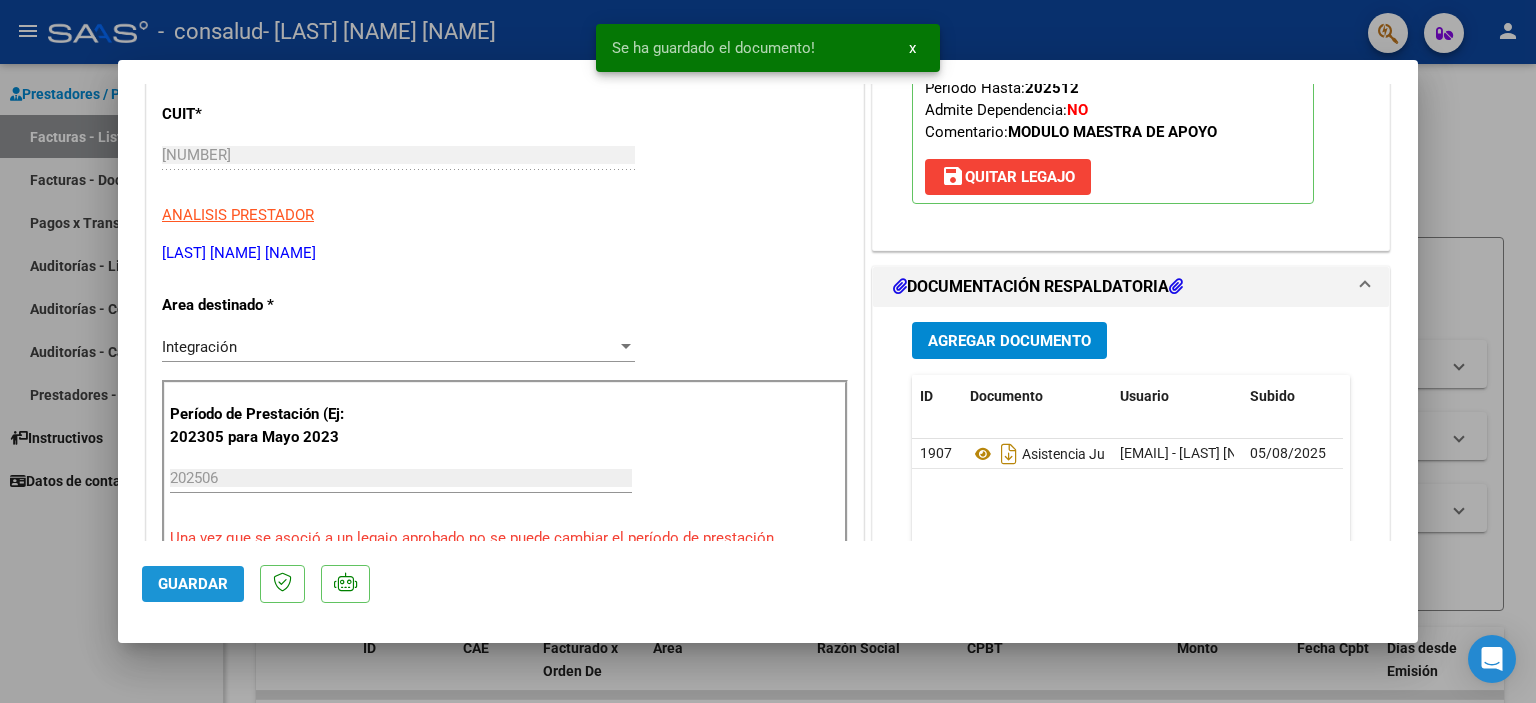 click on "Guardar" 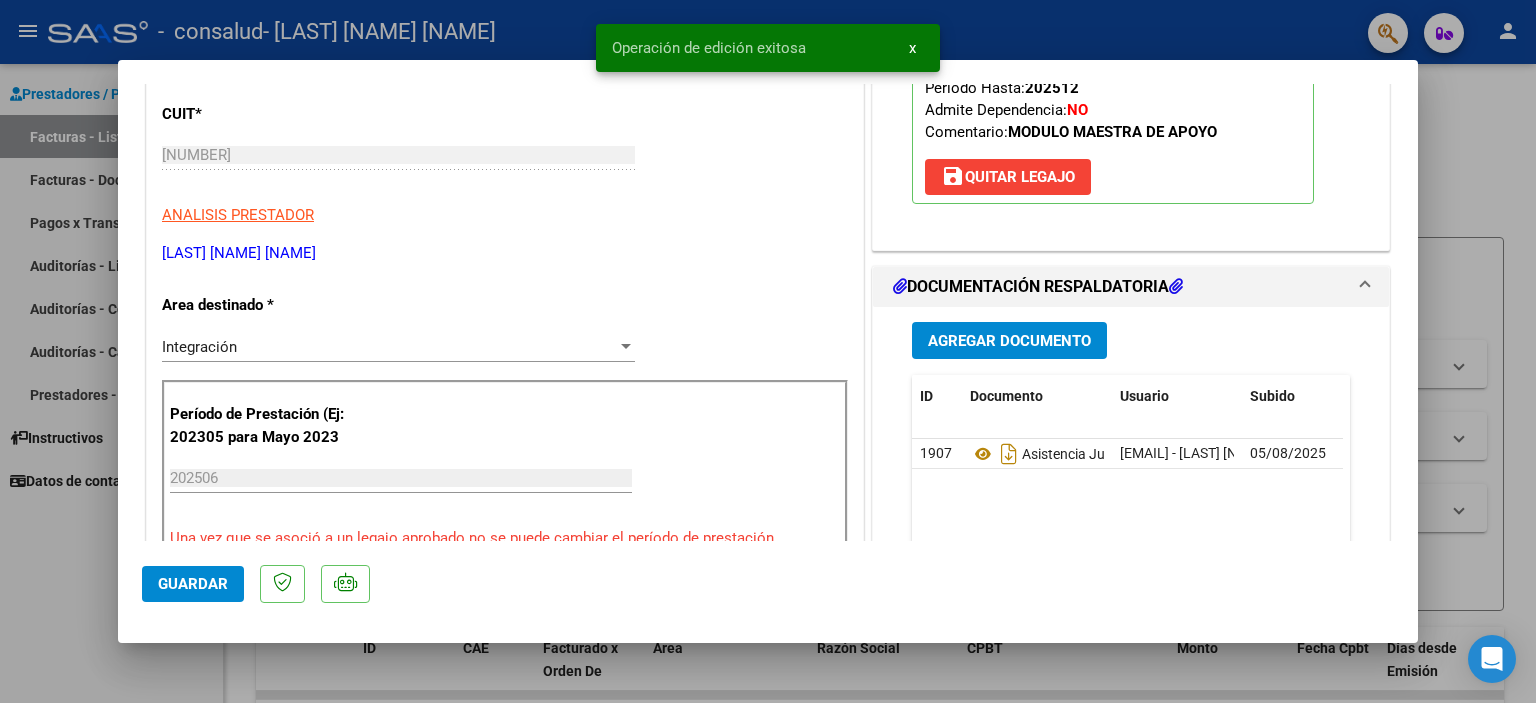 click at bounding box center [768, 351] 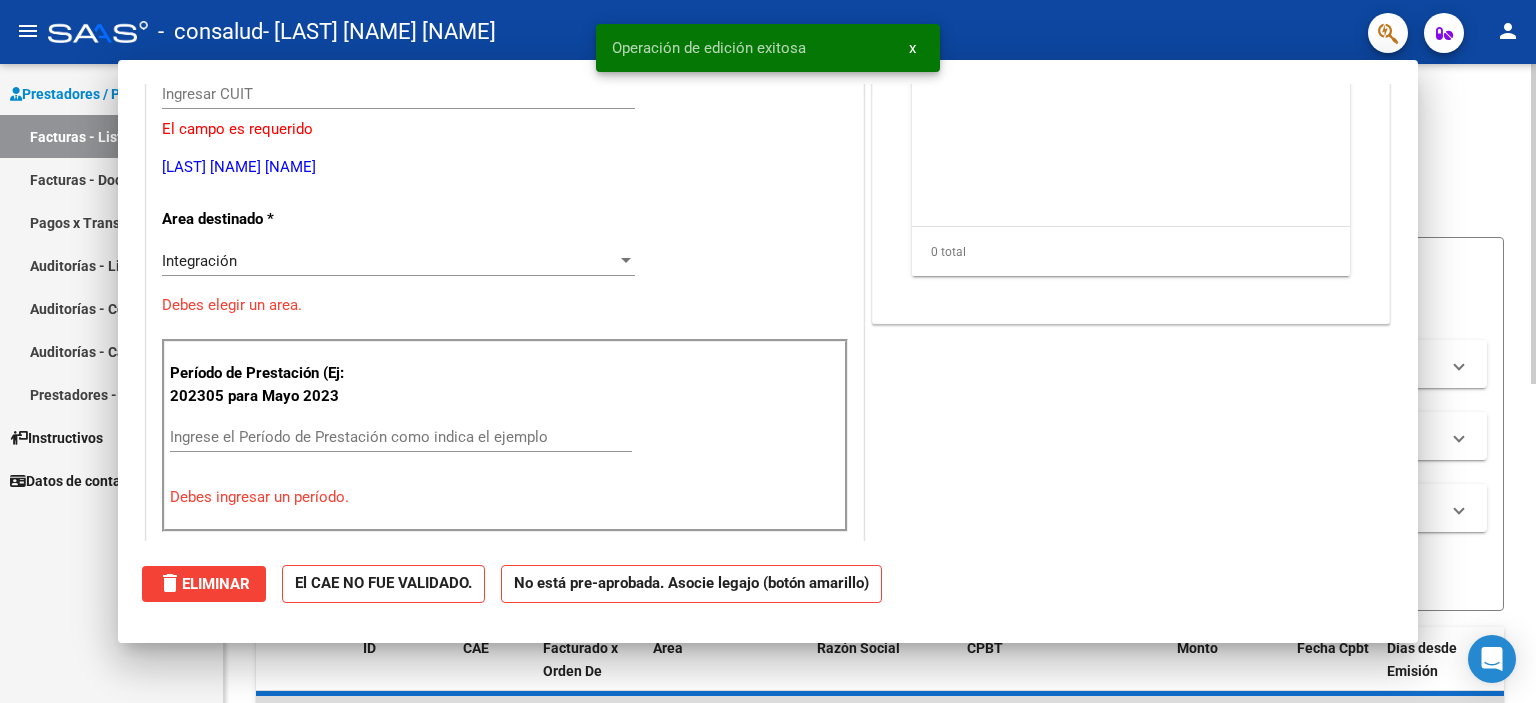 scroll, scrollTop: 239, scrollLeft: 0, axis: vertical 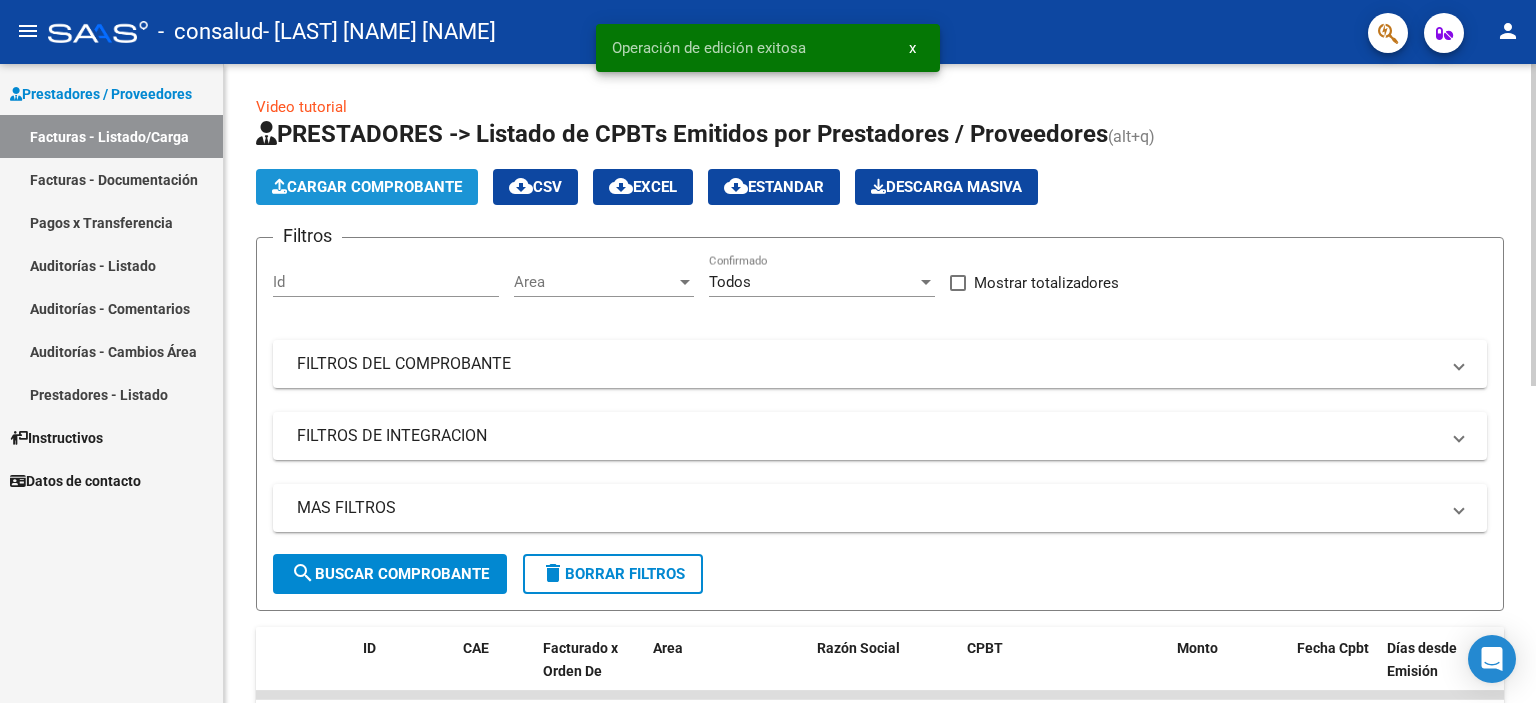 click on "Cargar Comprobante" 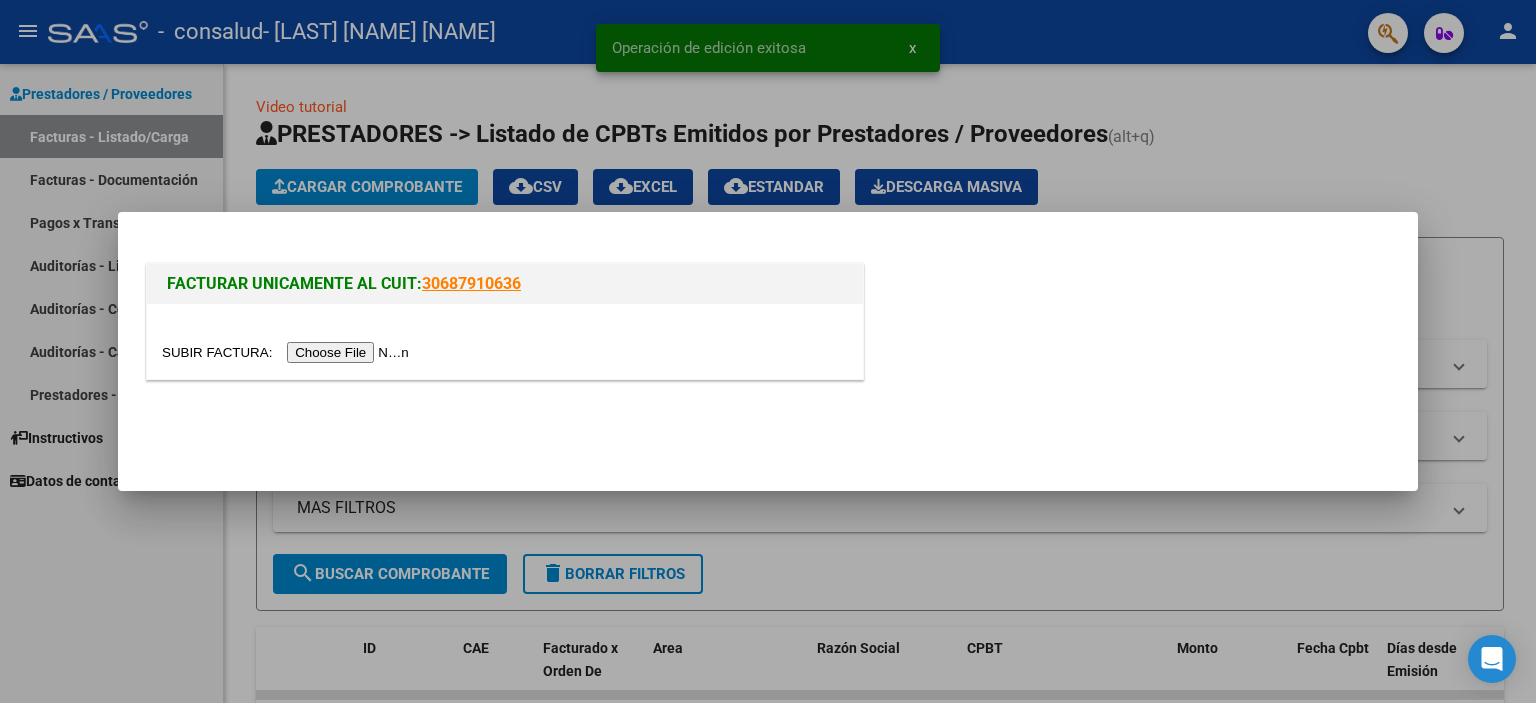 click at bounding box center [288, 352] 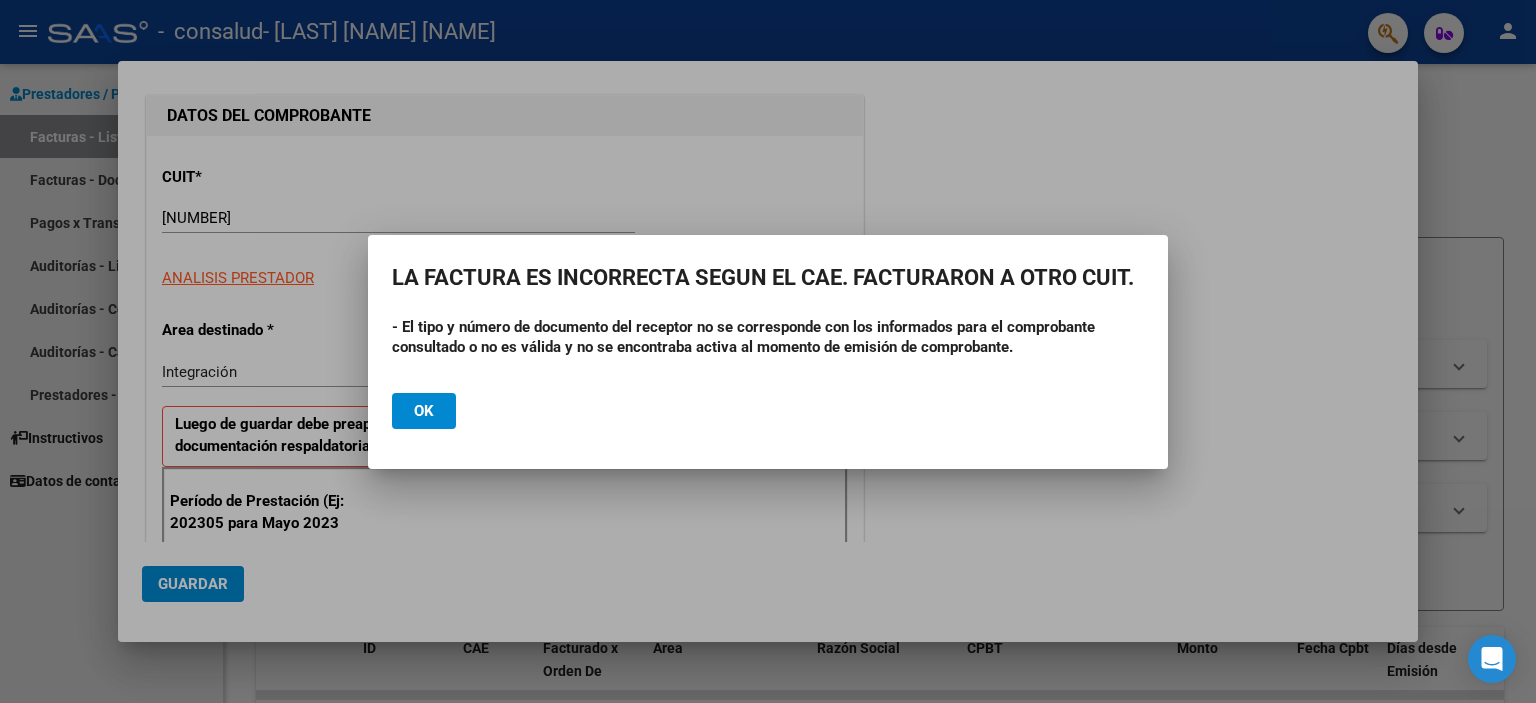 scroll, scrollTop: 400, scrollLeft: 0, axis: vertical 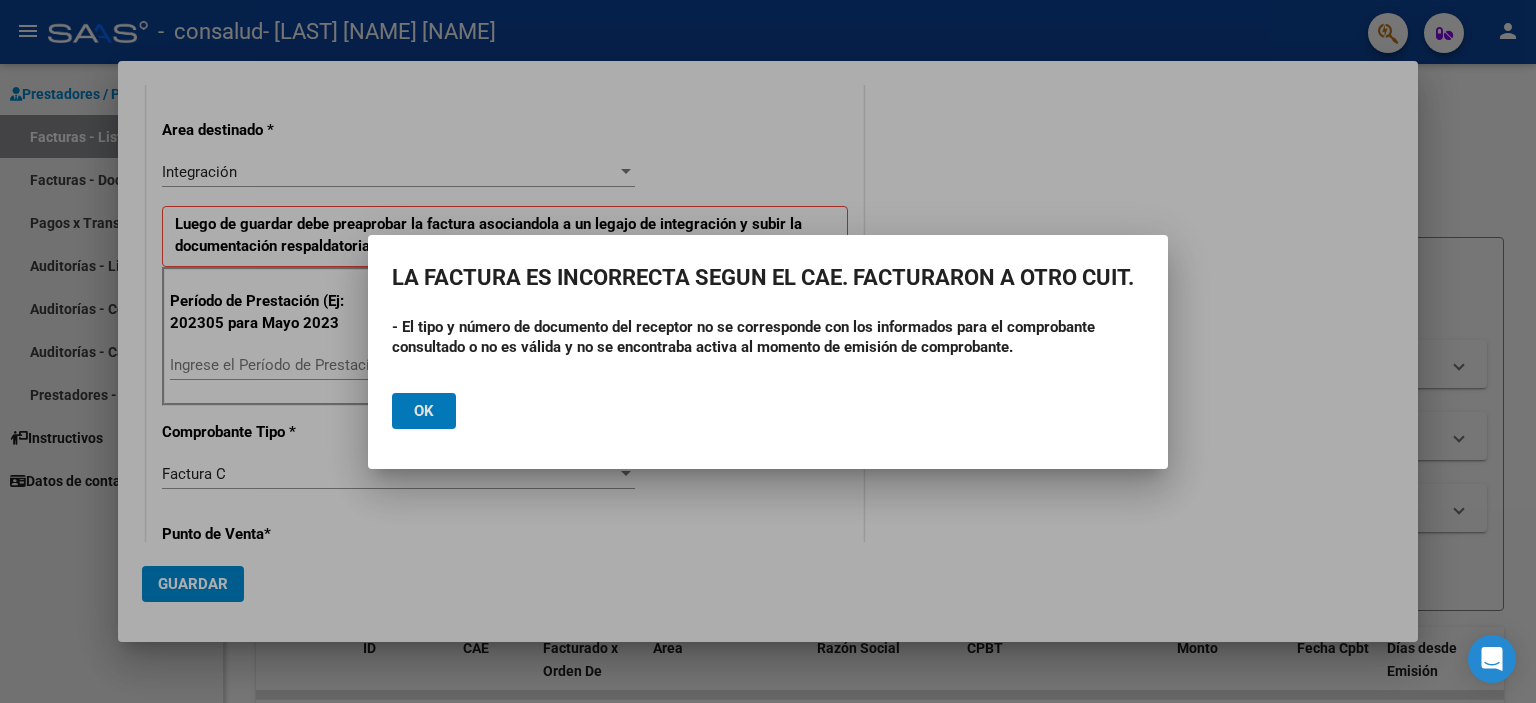 click on "Ok" 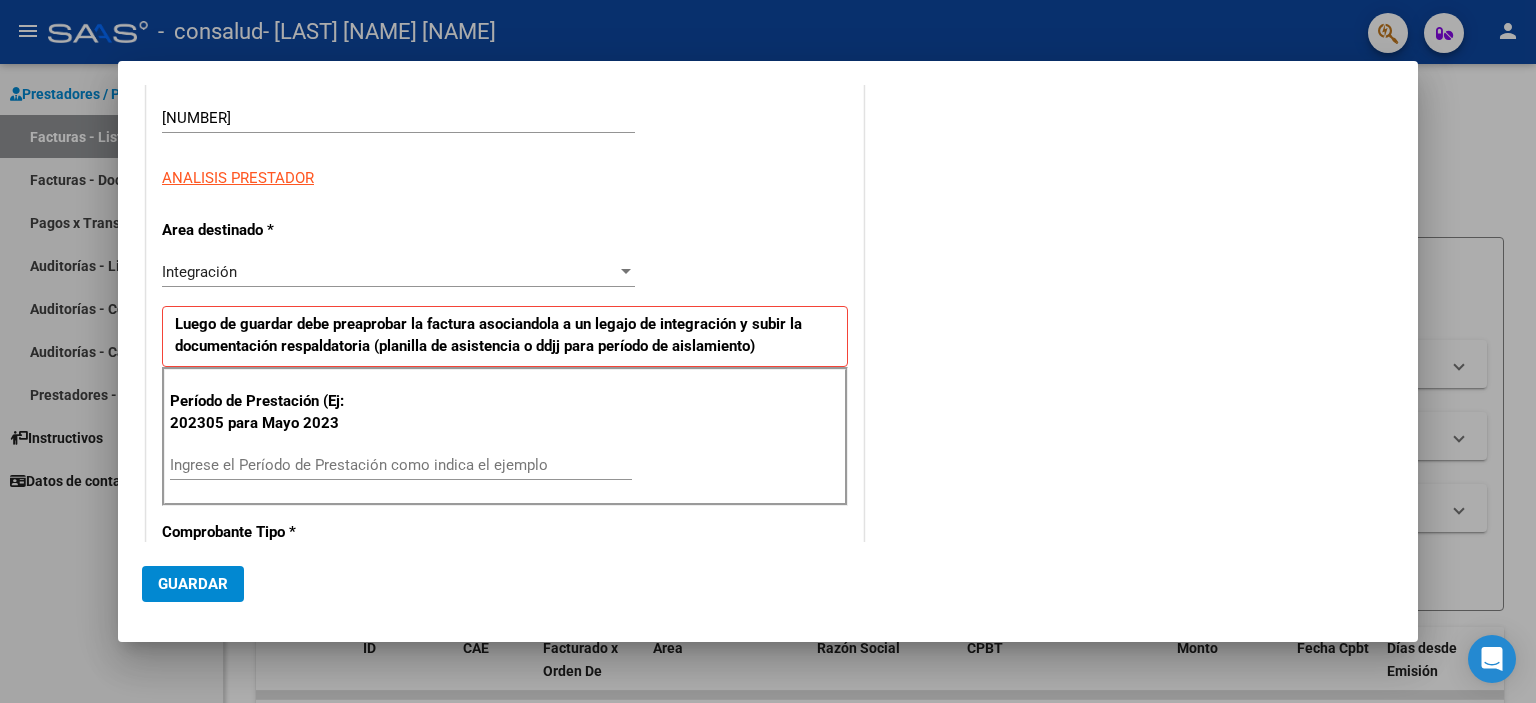 scroll, scrollTop: 0, scrollLeft: 0, axis: both 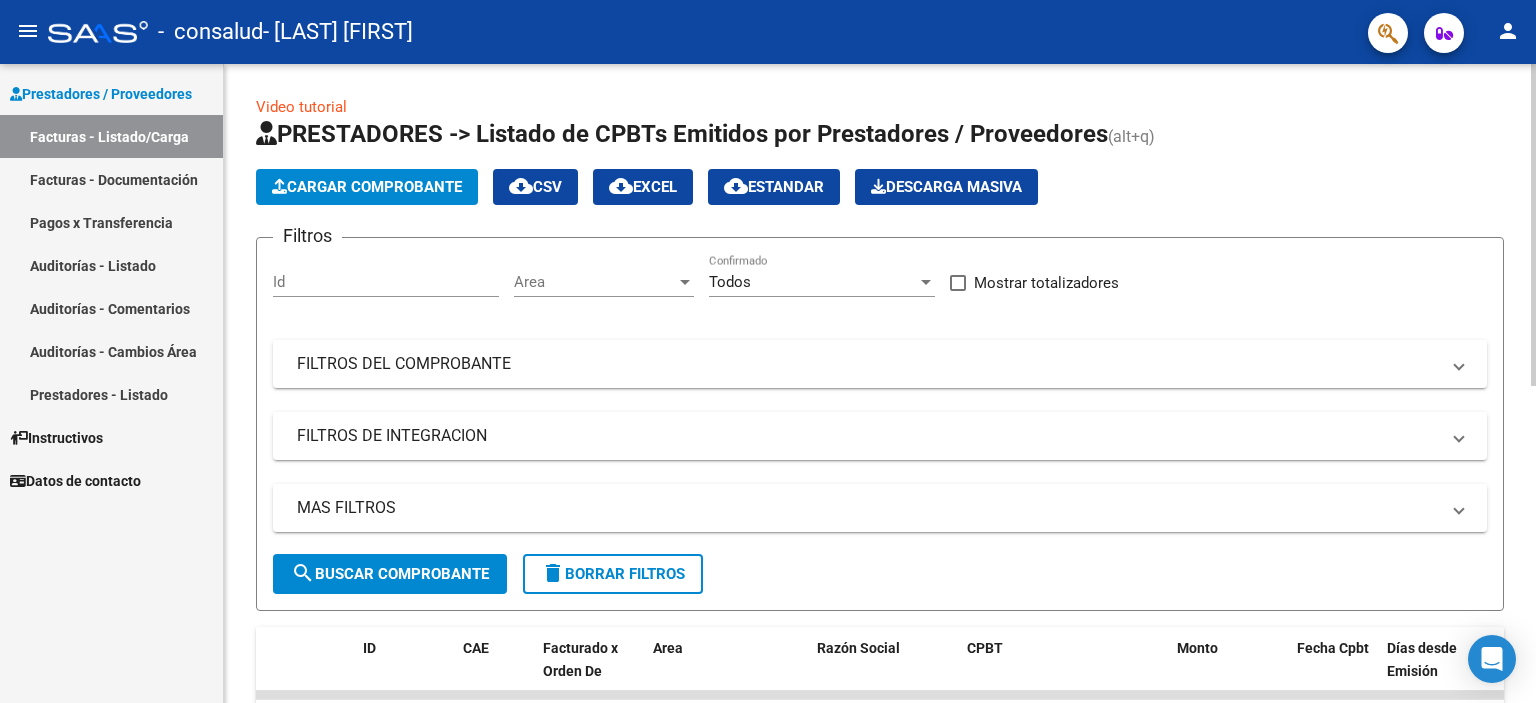 click on "Cargar Comprobante" 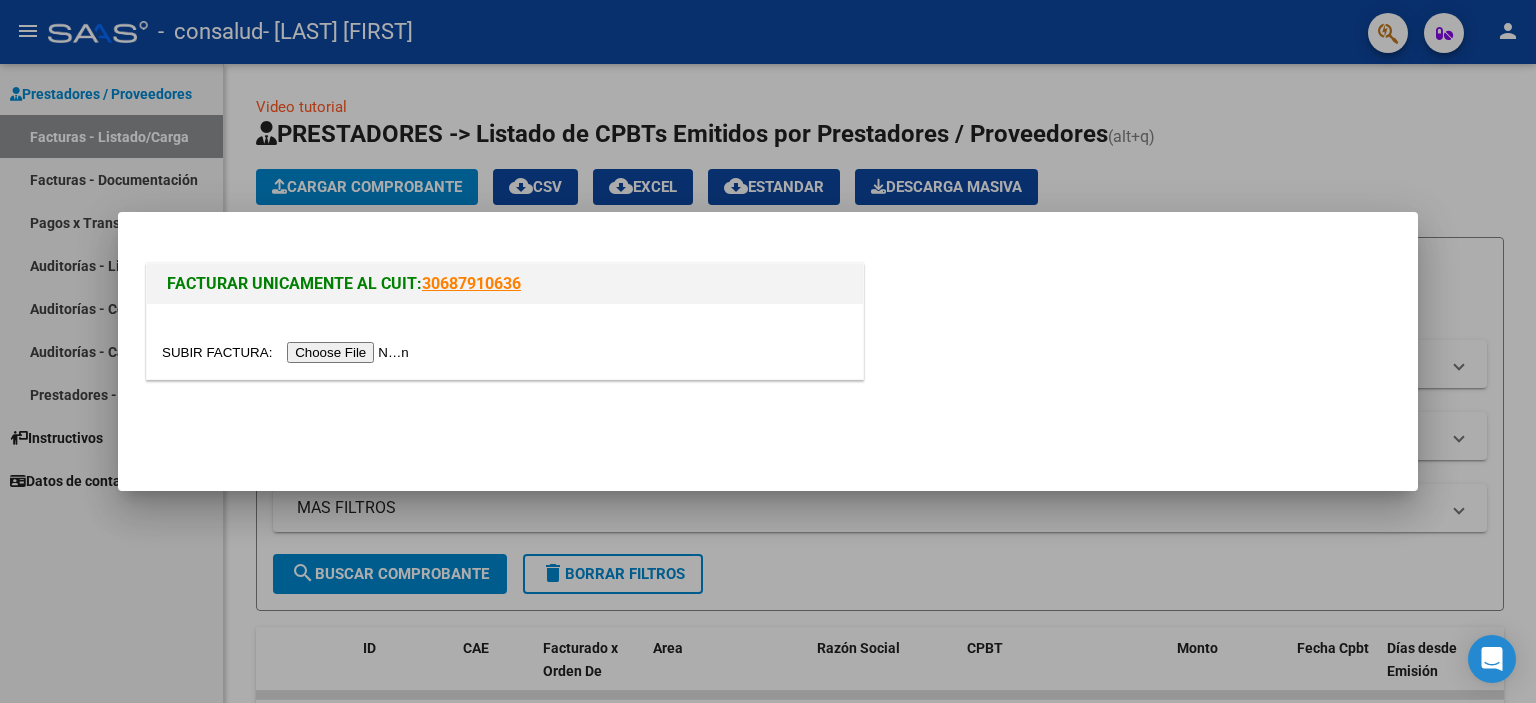 click at bounding box center [288, 352] 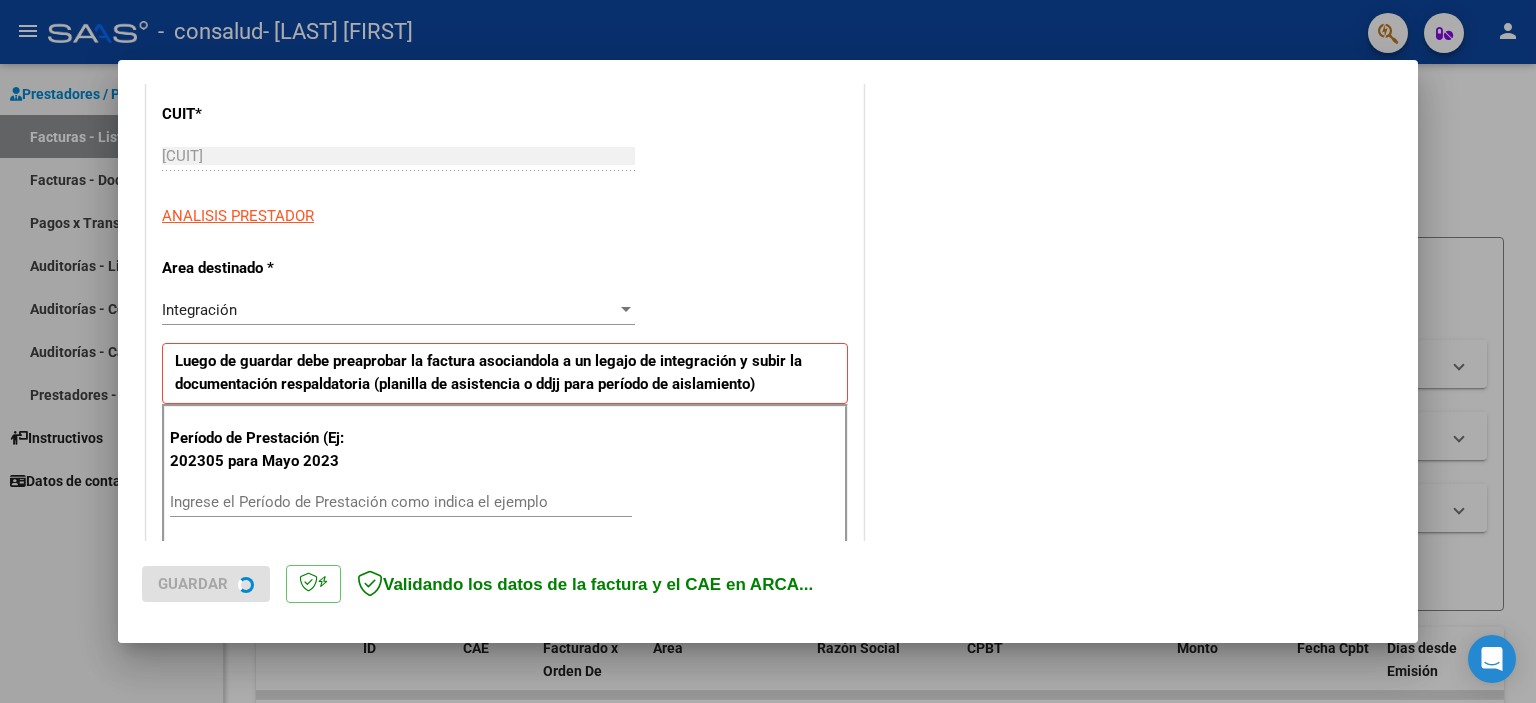 scroll, scrollTop: 300, scrollLeft: 0, axis: vertical 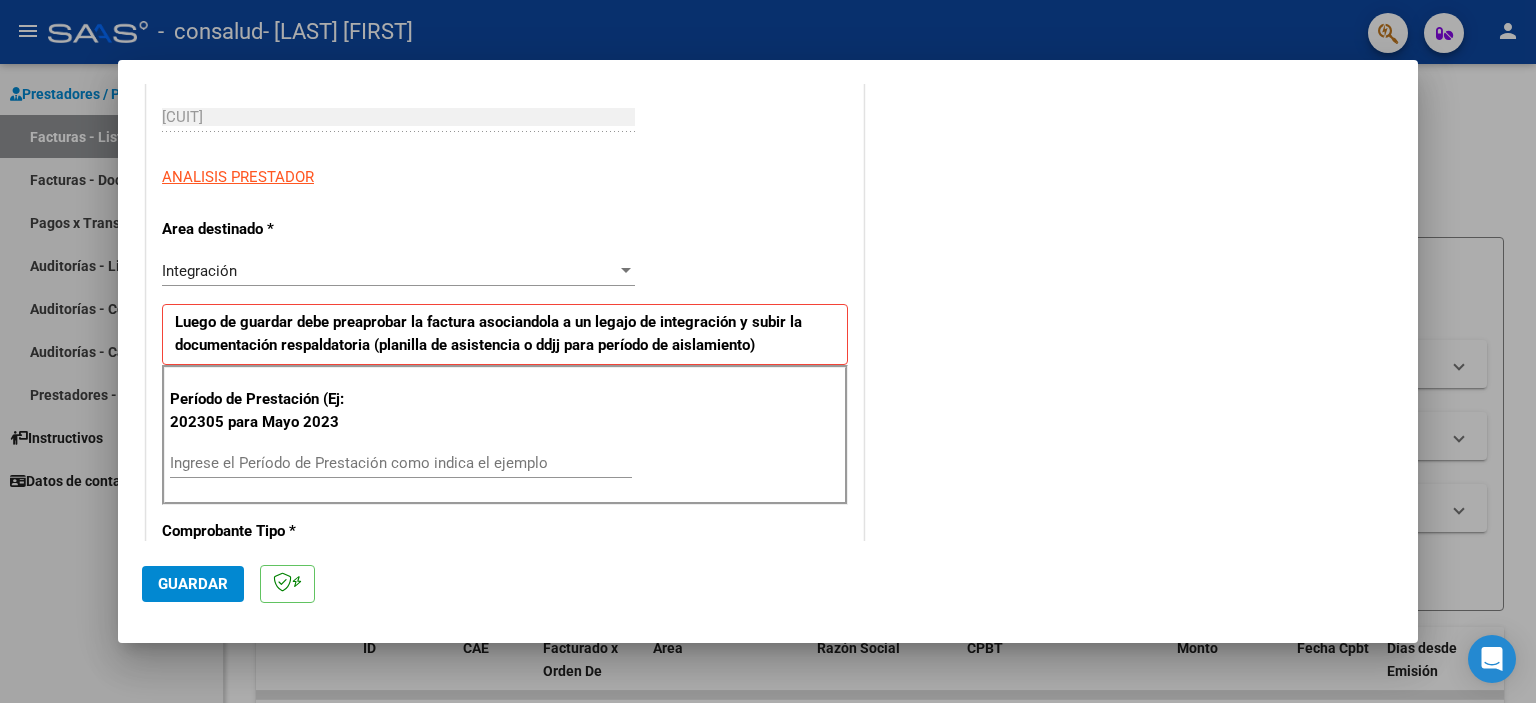 click on "Ingrese el Período de Prestación como indica el ejemplo" at bounding box center [401, 463] 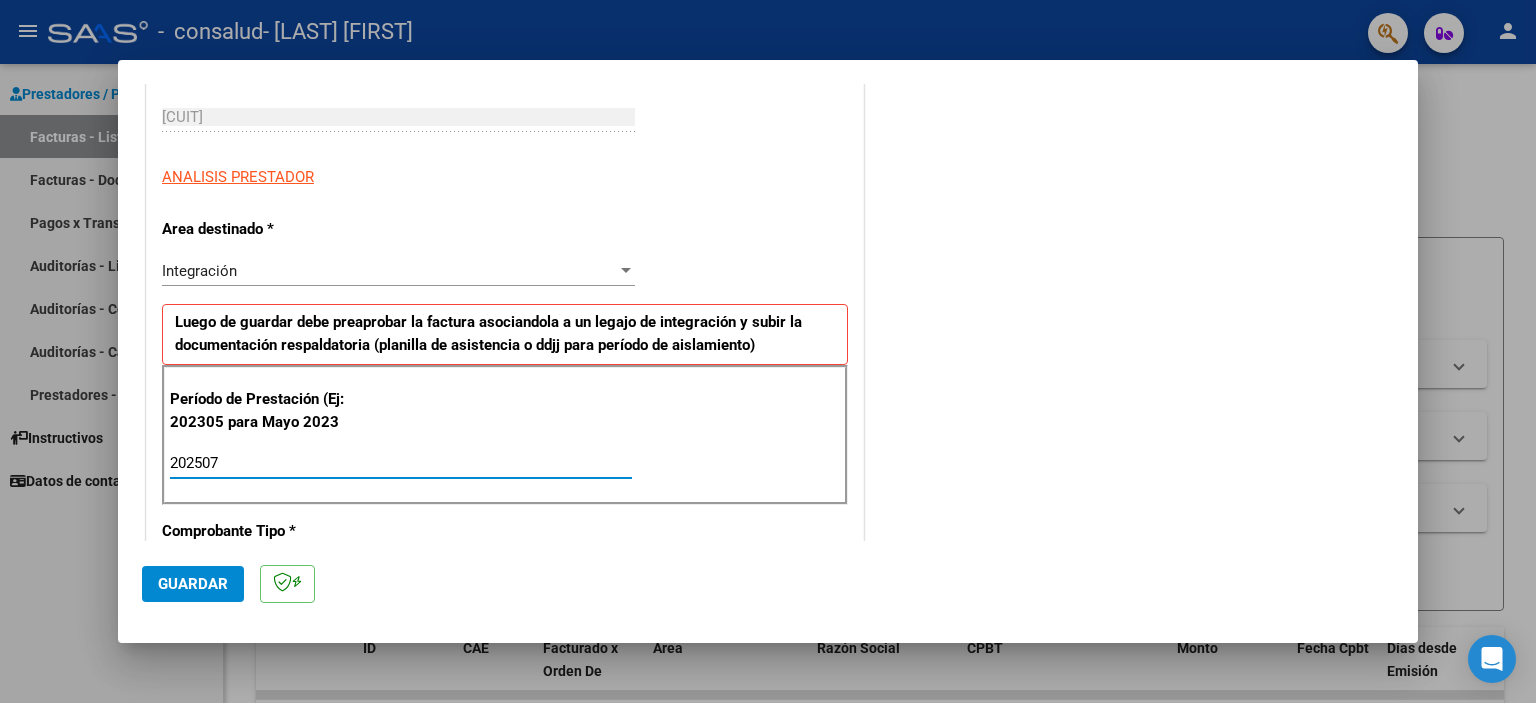 type on "202507" 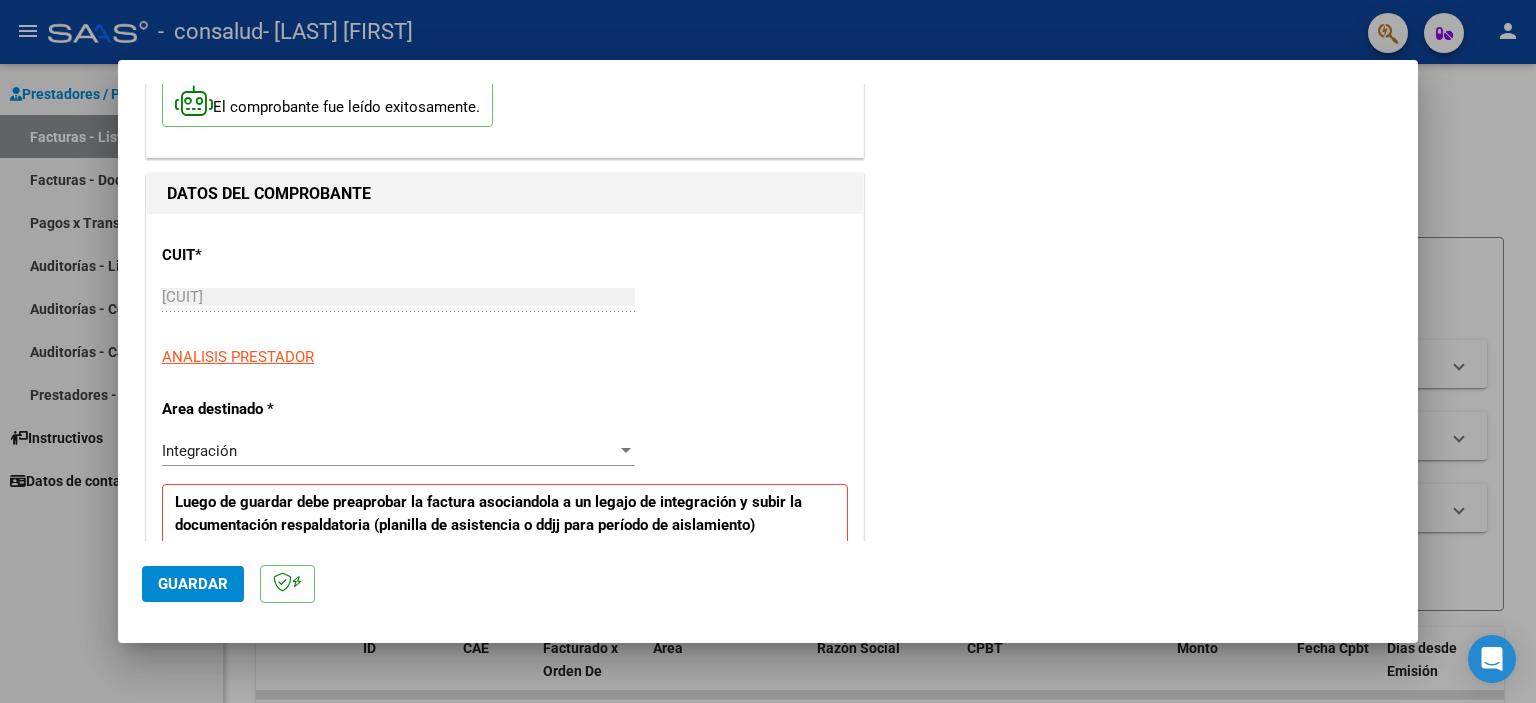 scroll, scrollTop: 100, scrollLeft: 0, axis: vertical 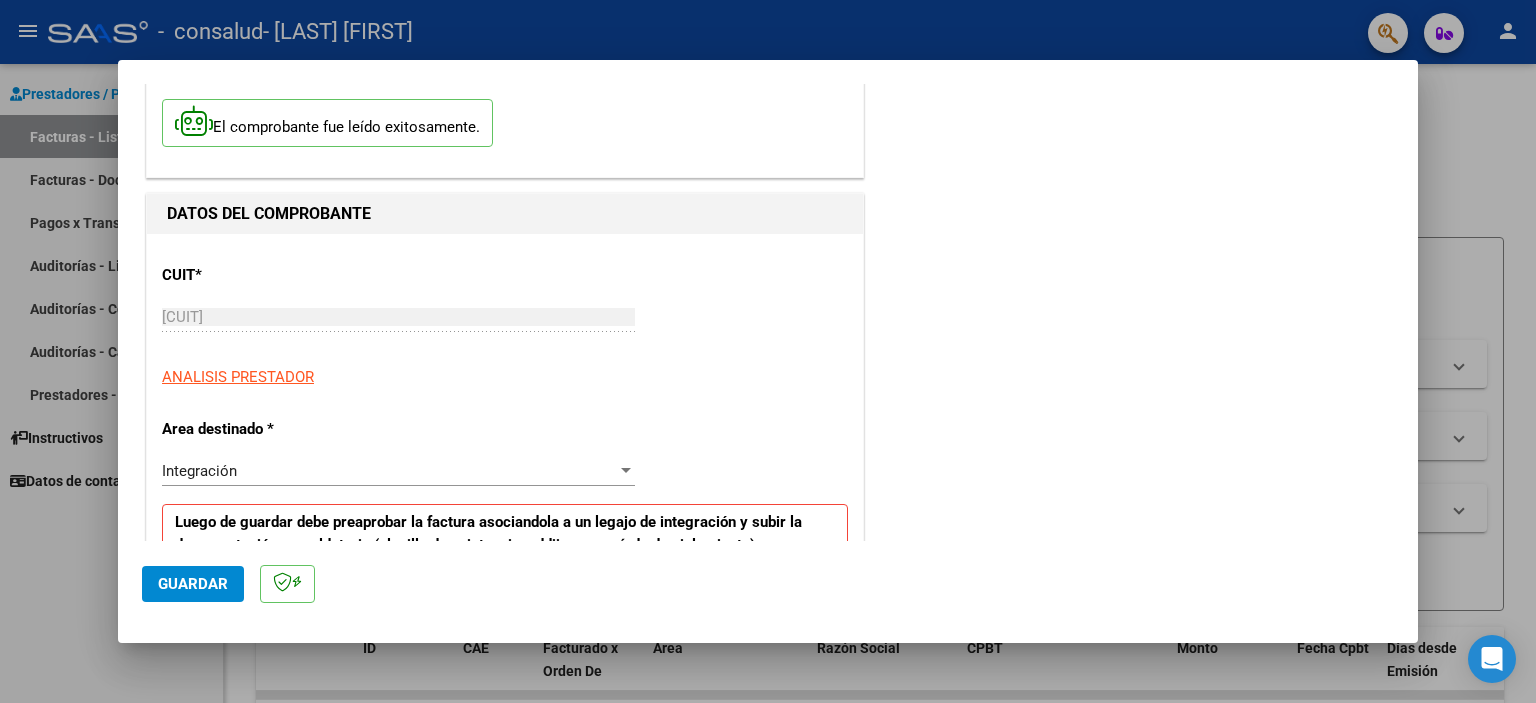 click on "Guardar" 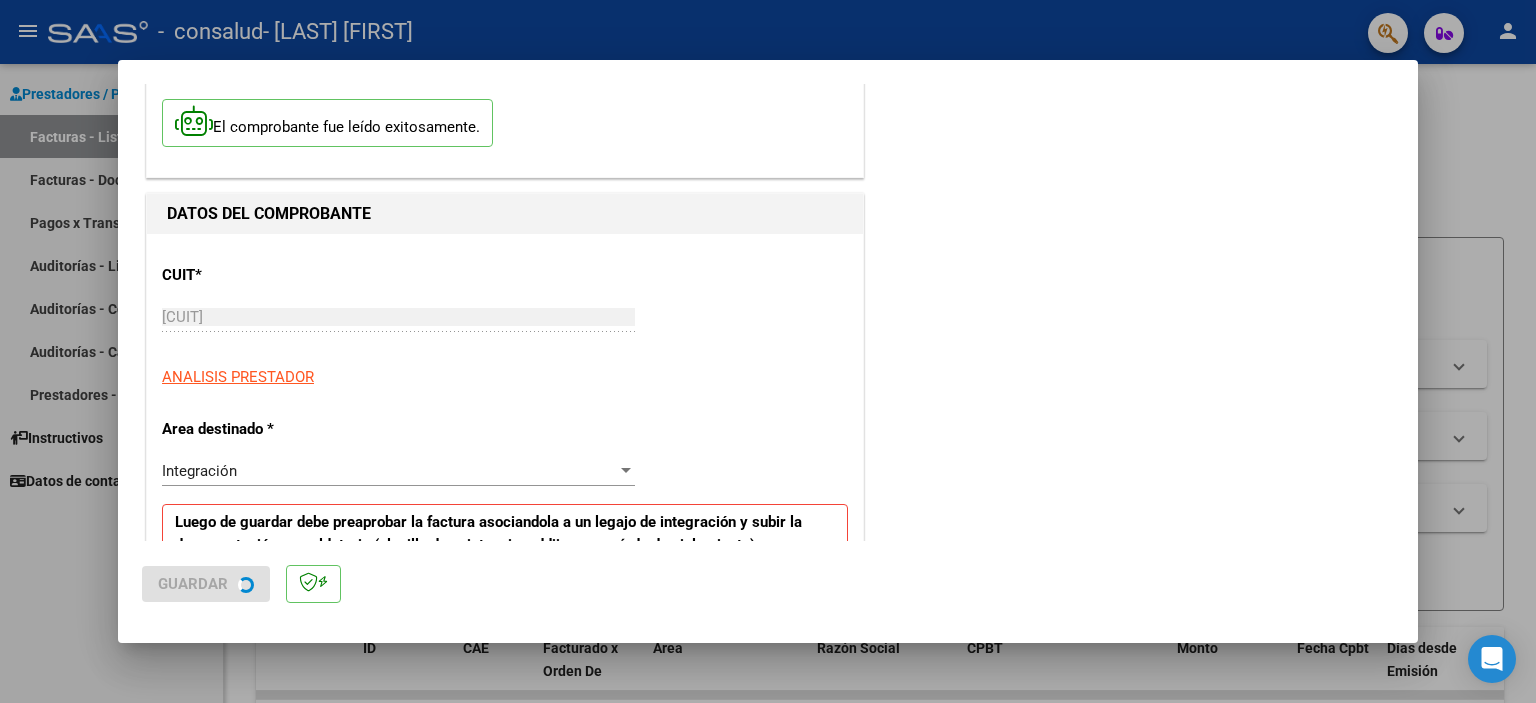 scroll, scrollTop: 0, scrollLeft: 0, axis: both 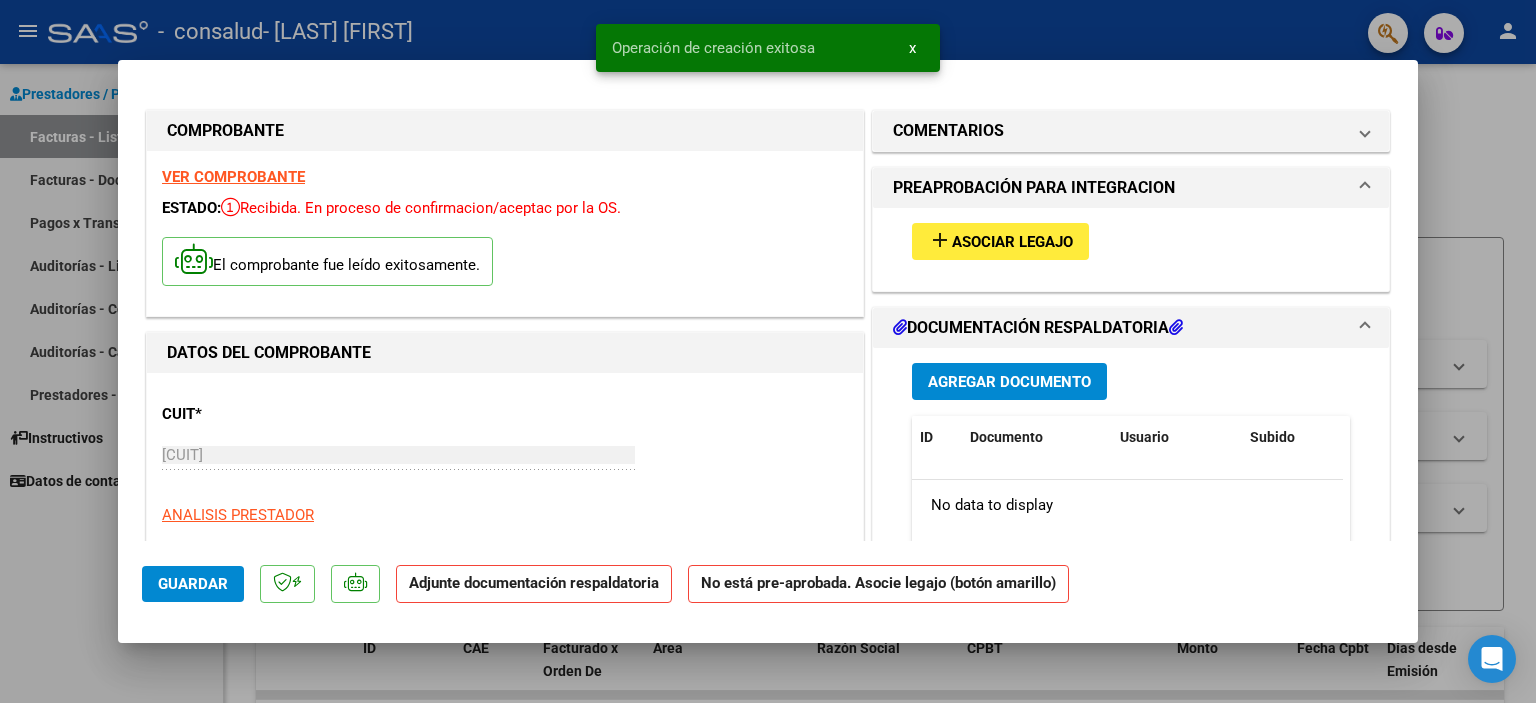 click on "Asociar Legajo" at bounding box center [1012, 242] 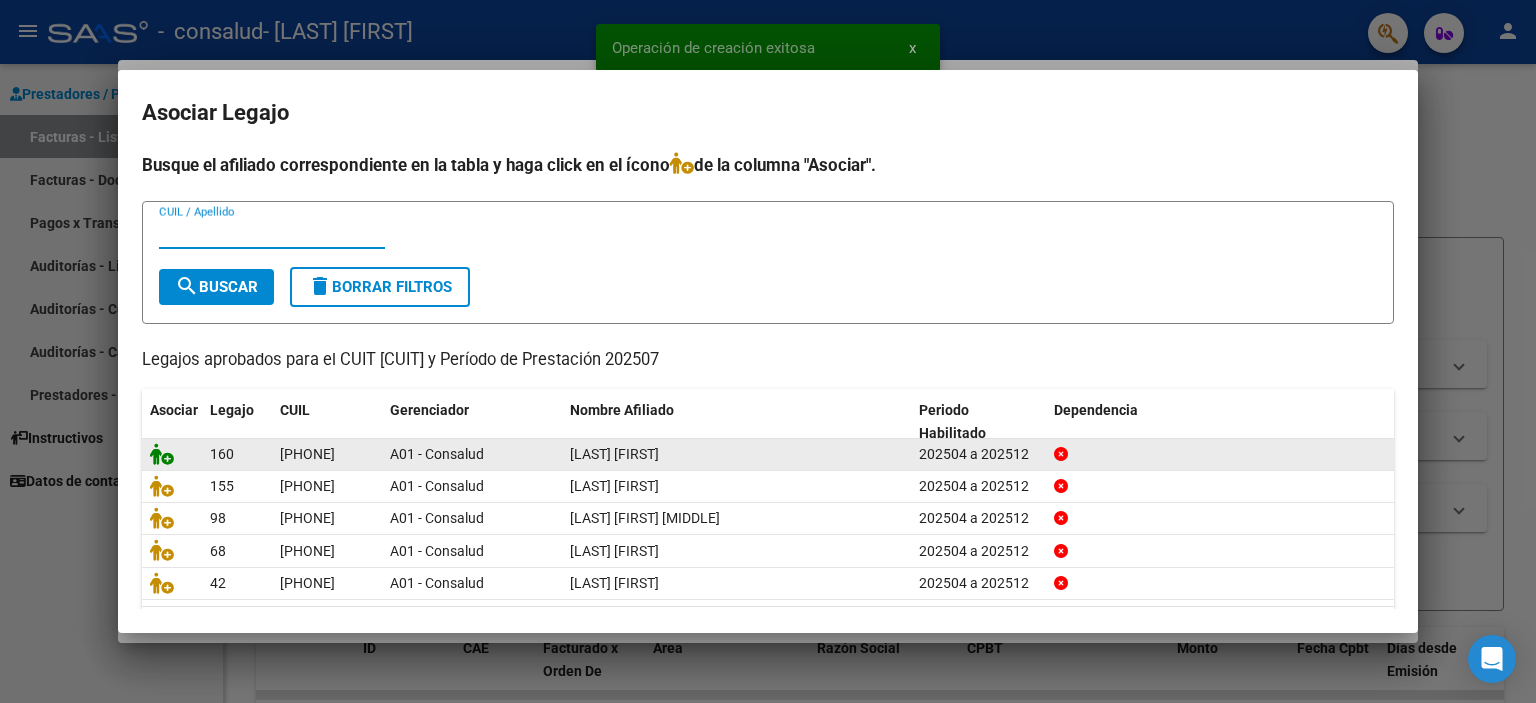 click 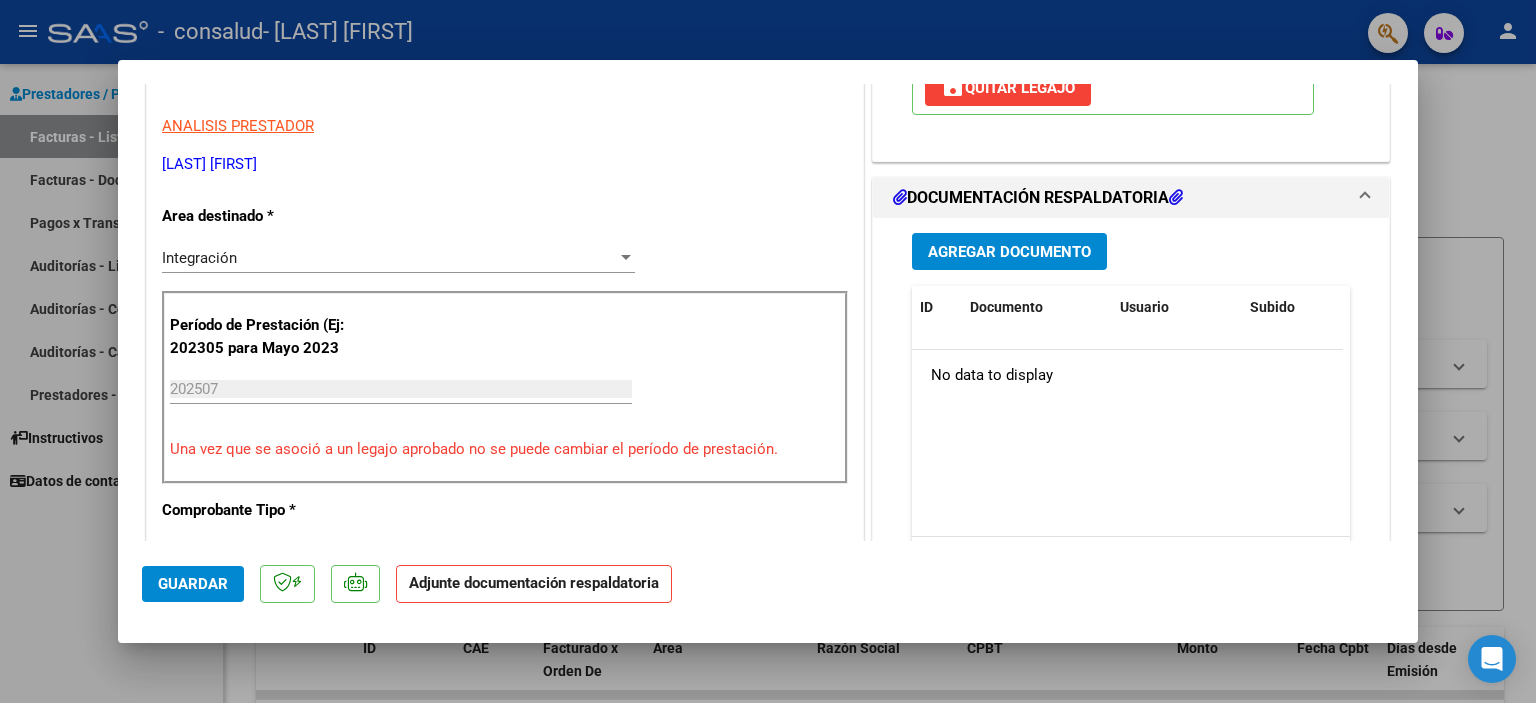 scroll, scrollTop: 400, scrollLeft: 0, axis: vertical 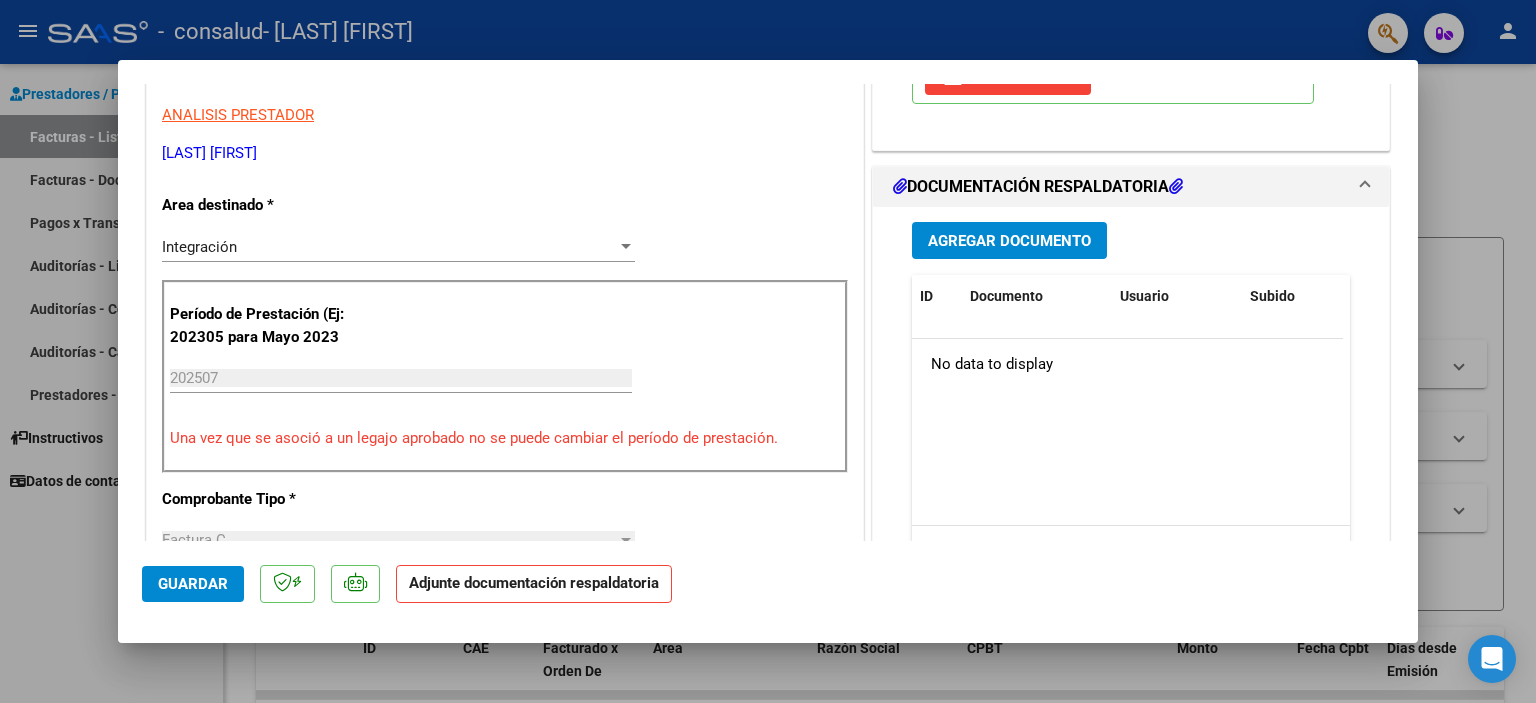 click on "Agregar Documento" at bounding box center (1009, 241) 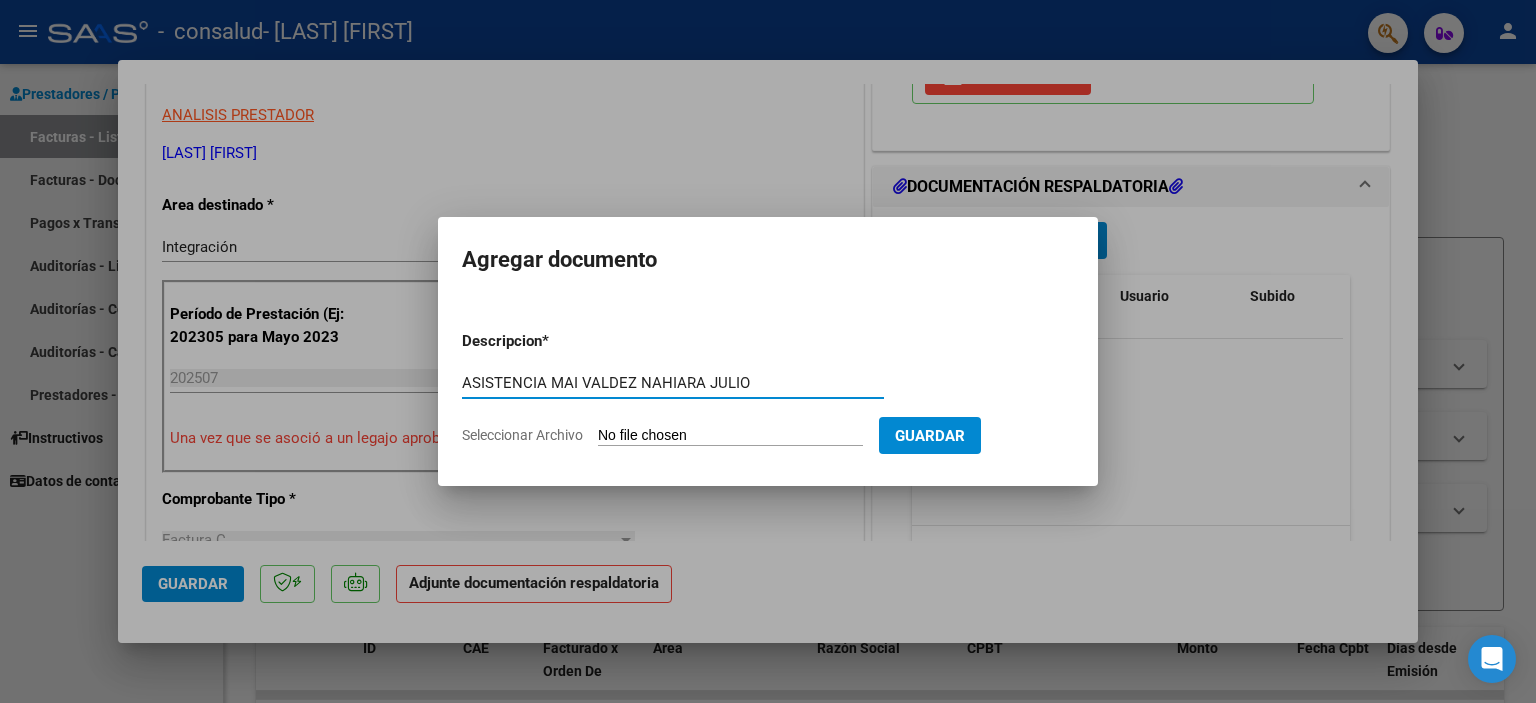 type on "ASISTENCIA MAI VALDEZ NAHIARA JULIO" 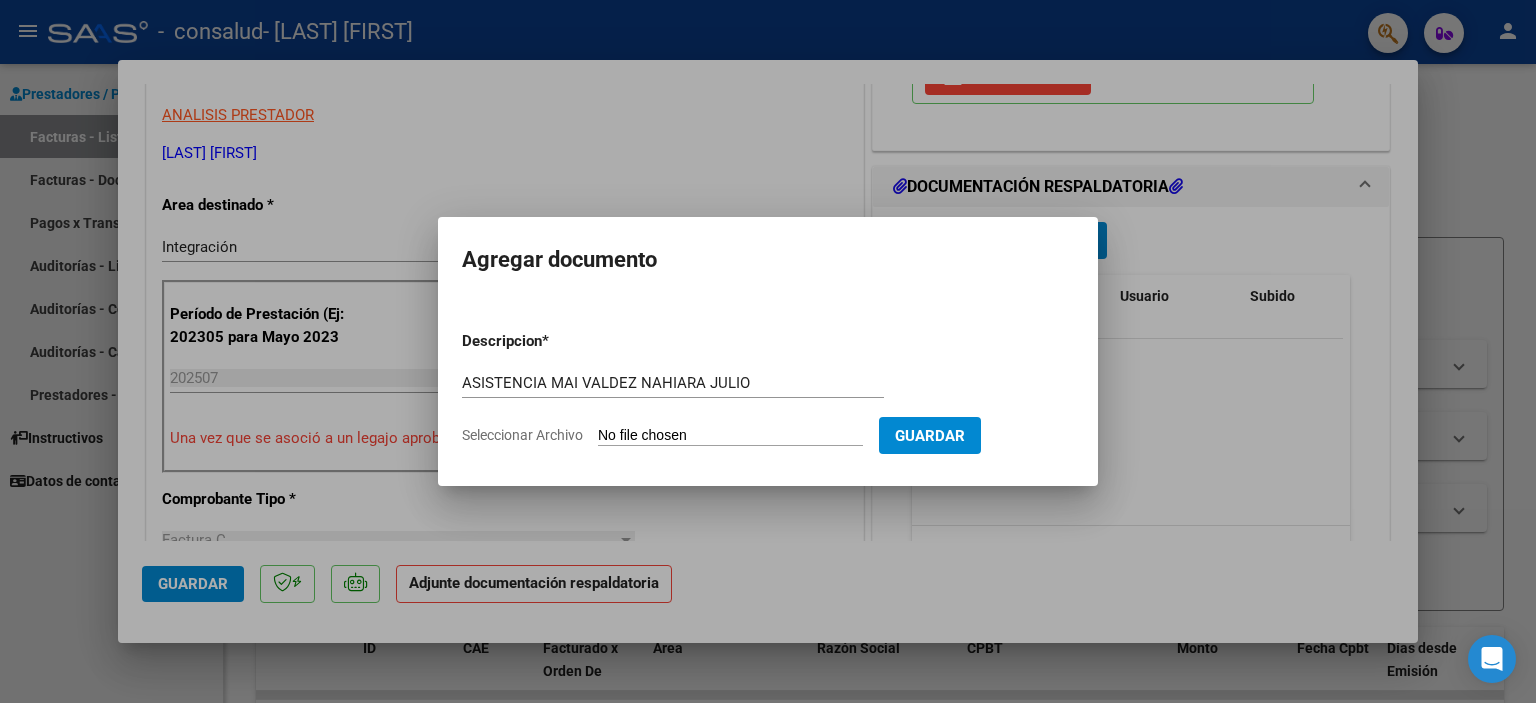 type on "C:\fakepath\VALDEZ NAHIARA ASISTENCIA JULIO MAI.pdf" 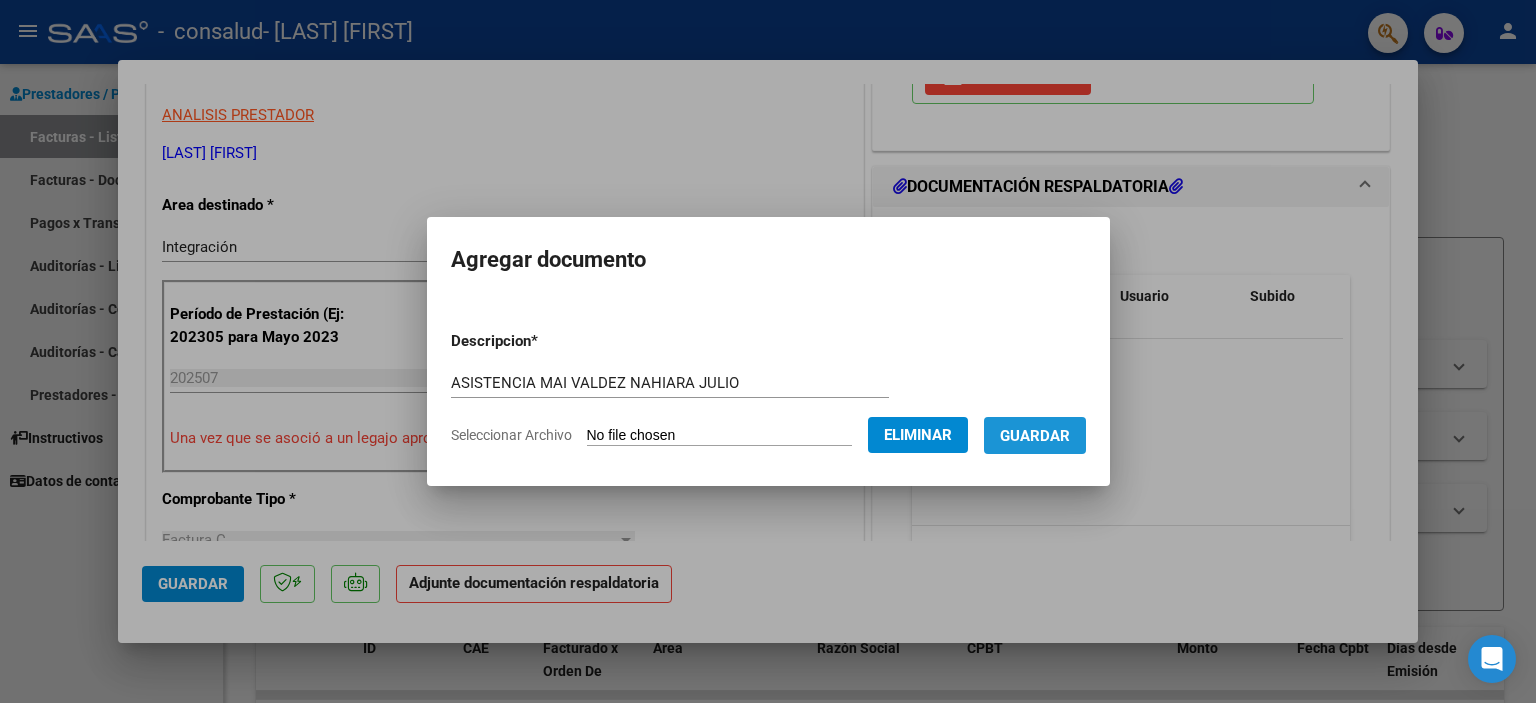 click on "Guardar" at bounding box center (1035, 436) 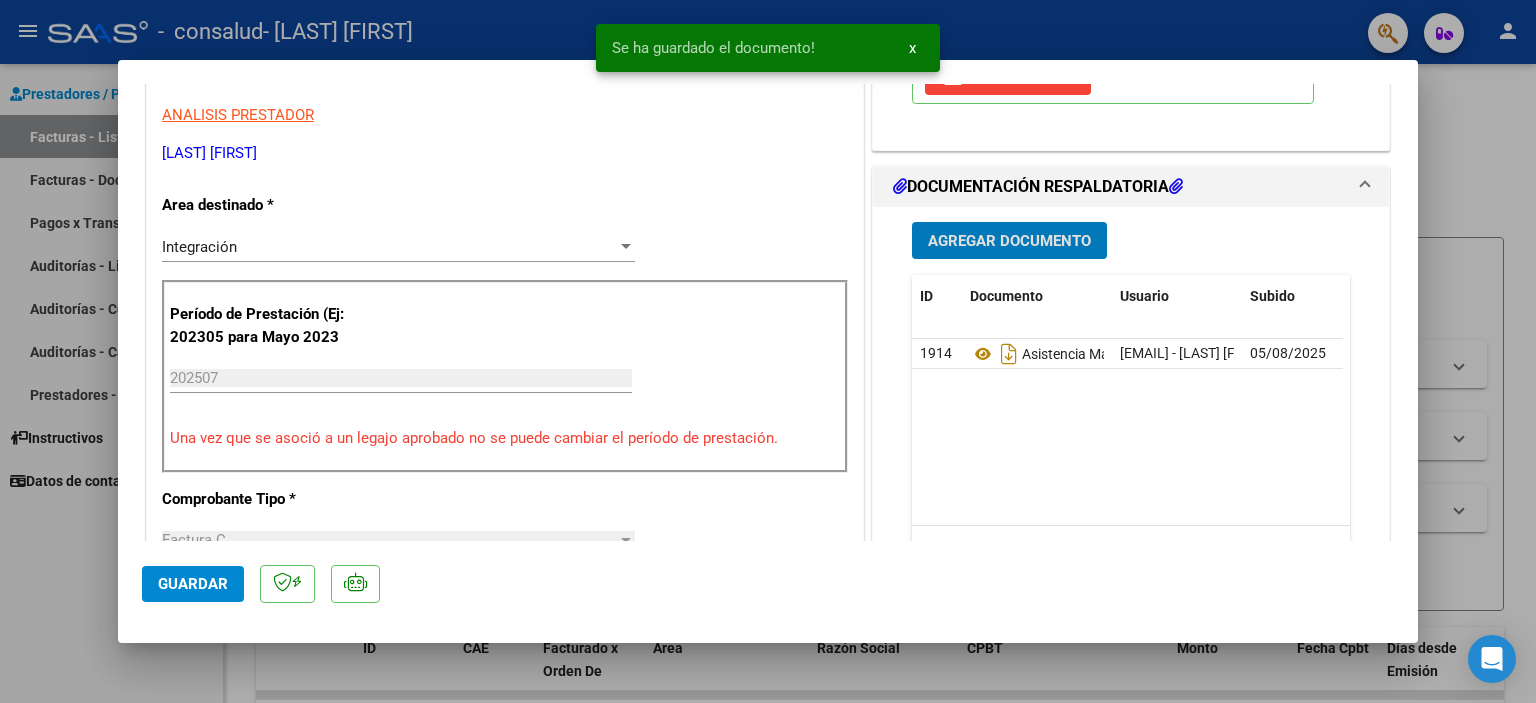 click on "Guardar" 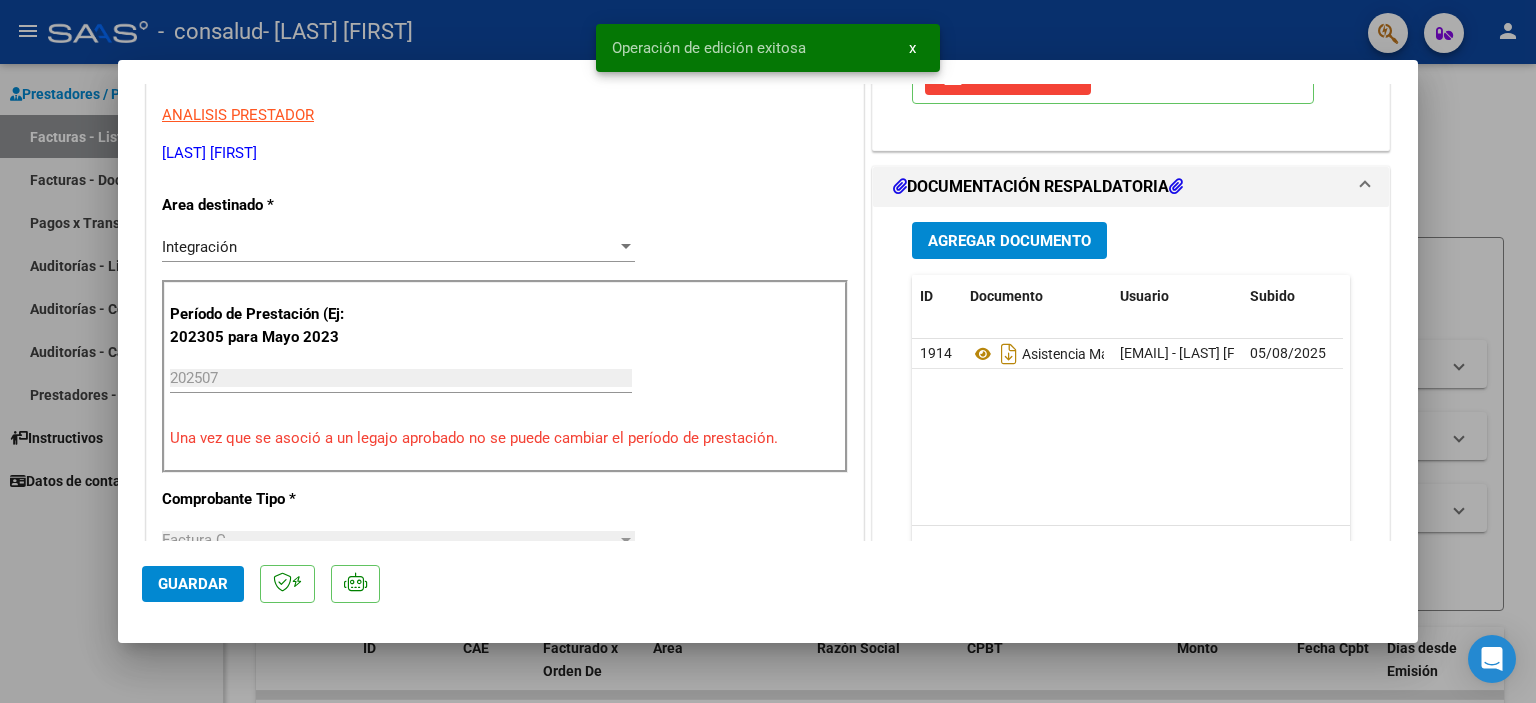 click at bounding box center [768, 351] 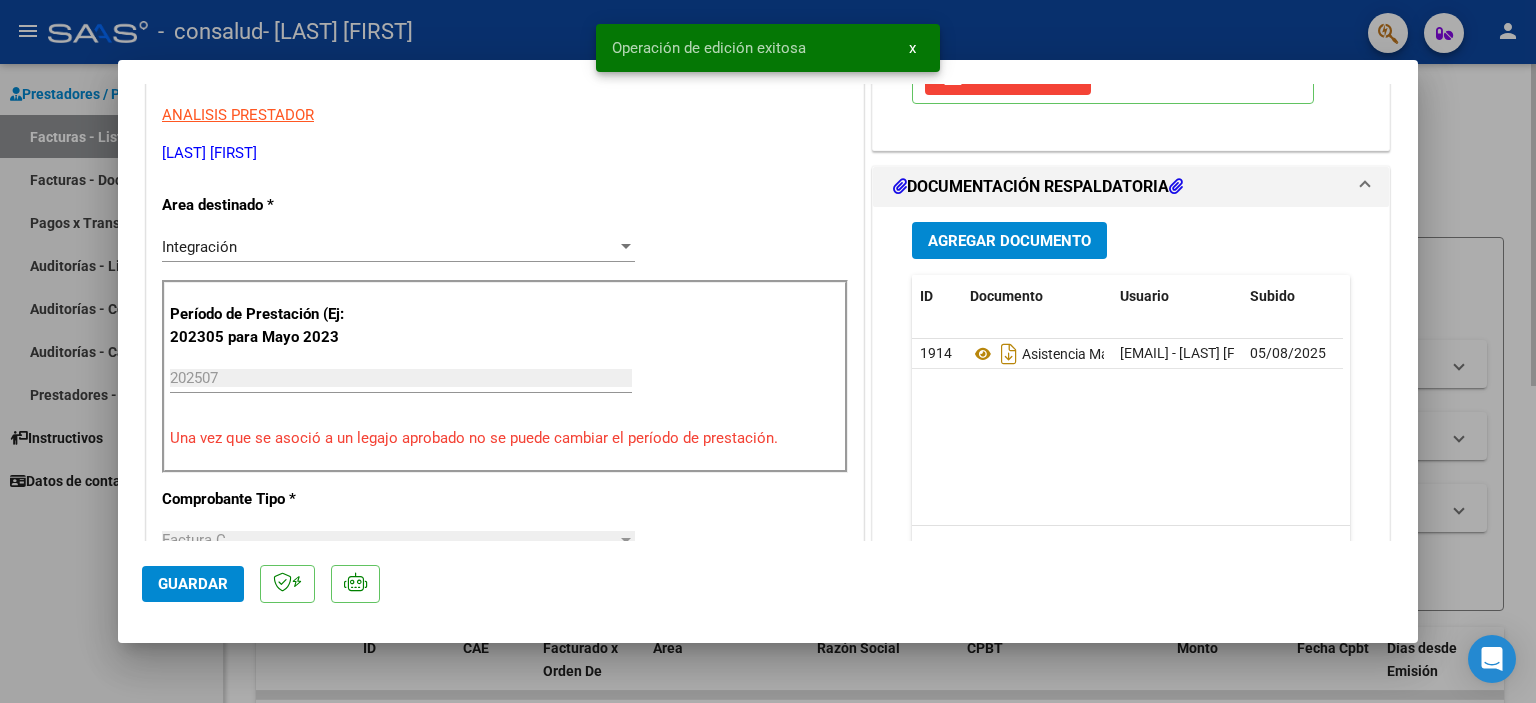 type 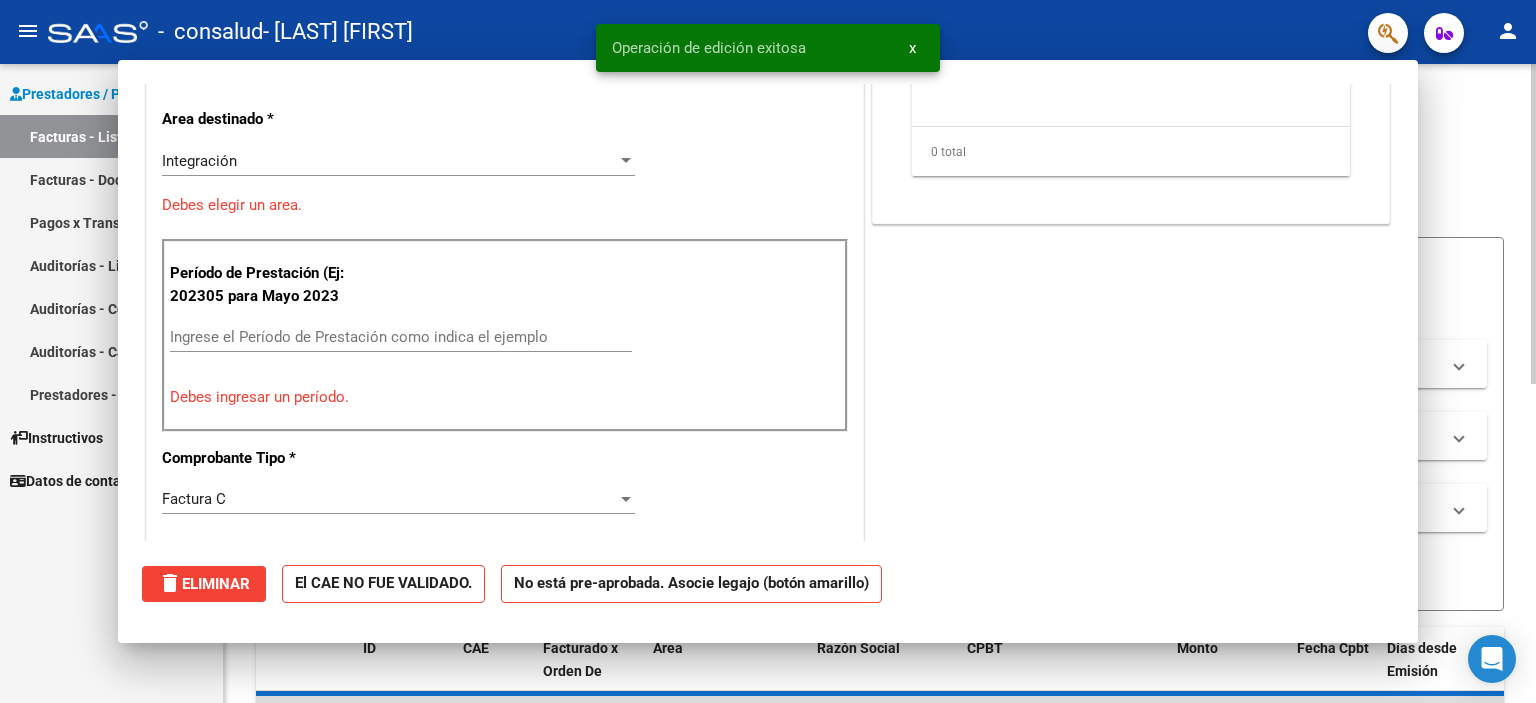 scroll, scrollTop: 339, scrollLeft: 0, axis: vertical 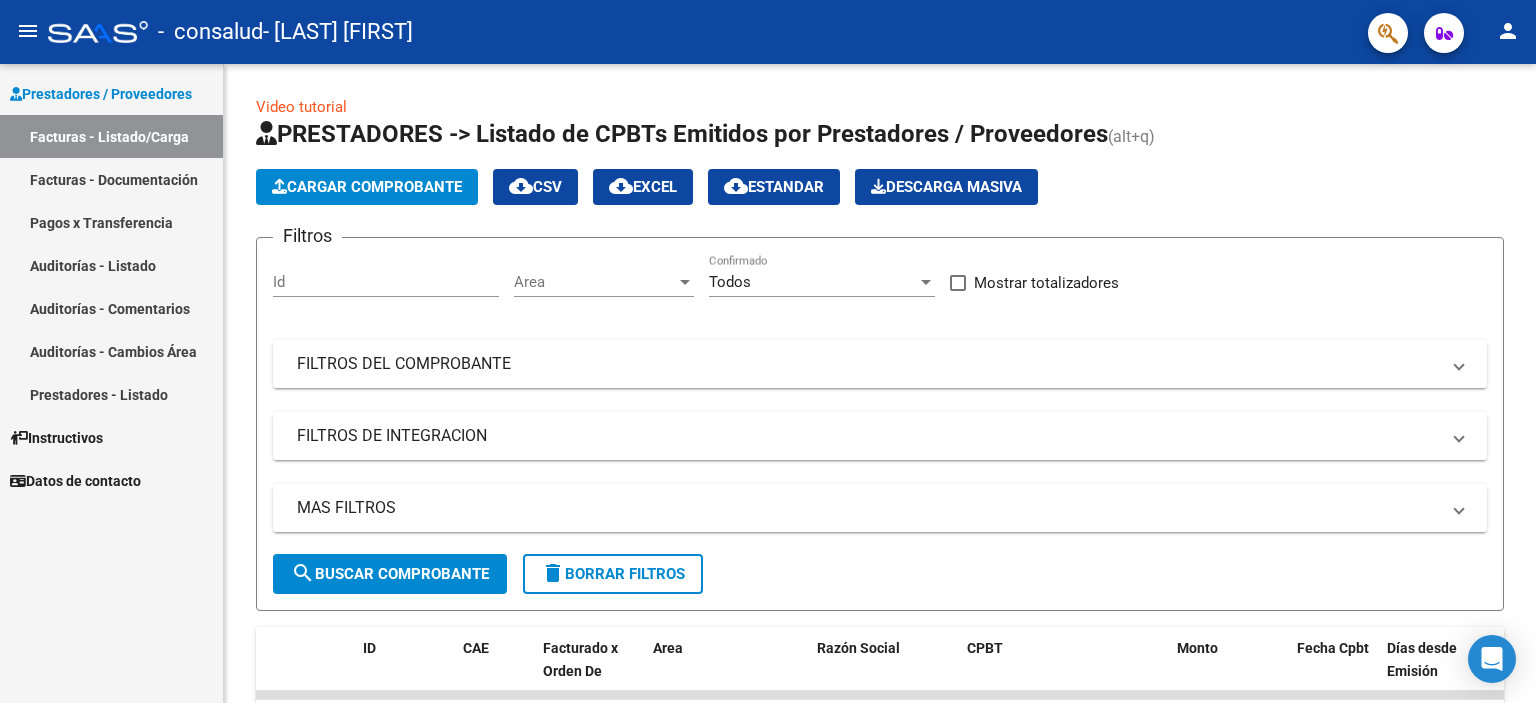 click on "Facturas - Documentación" at bounding box center (111, 179) 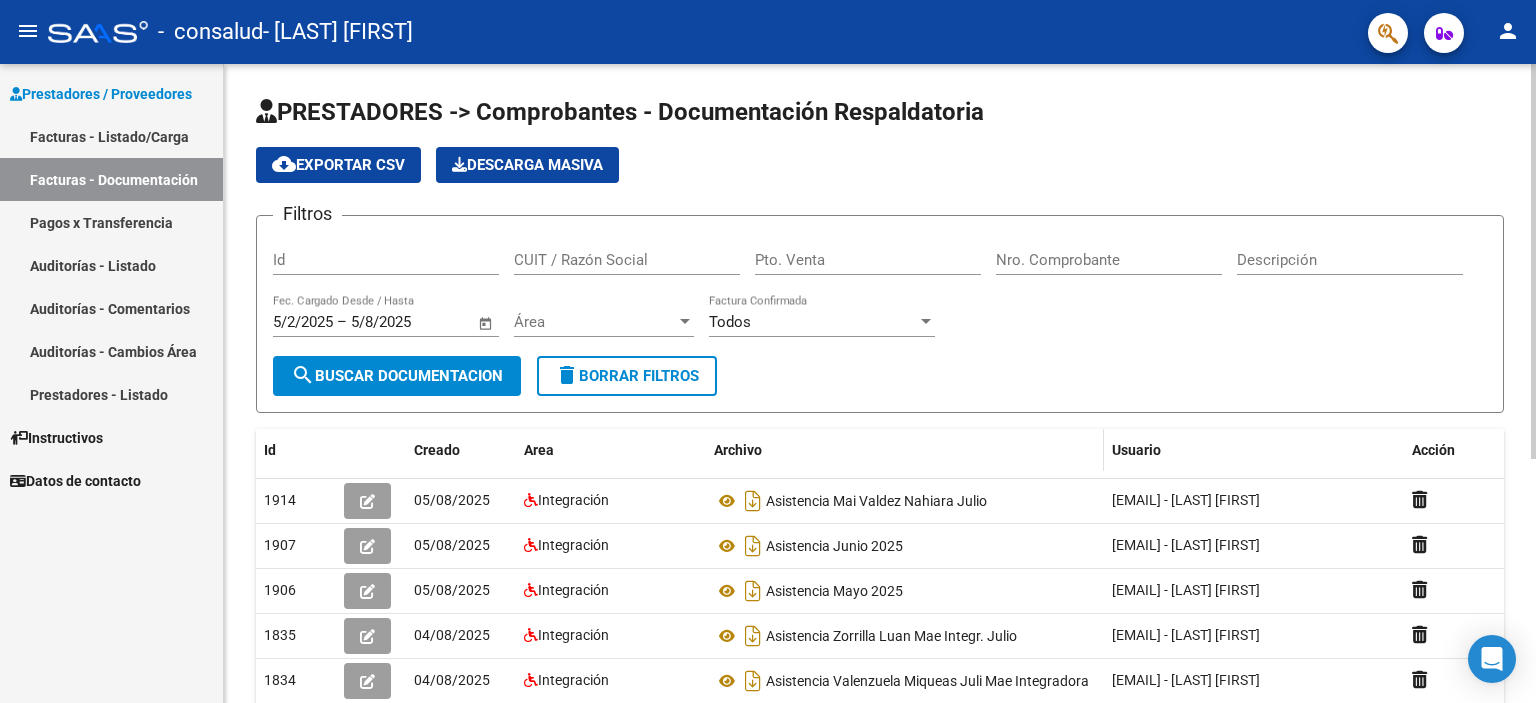 scroll, scrollTop: 100, scrollLeft: 0, axis: vertical 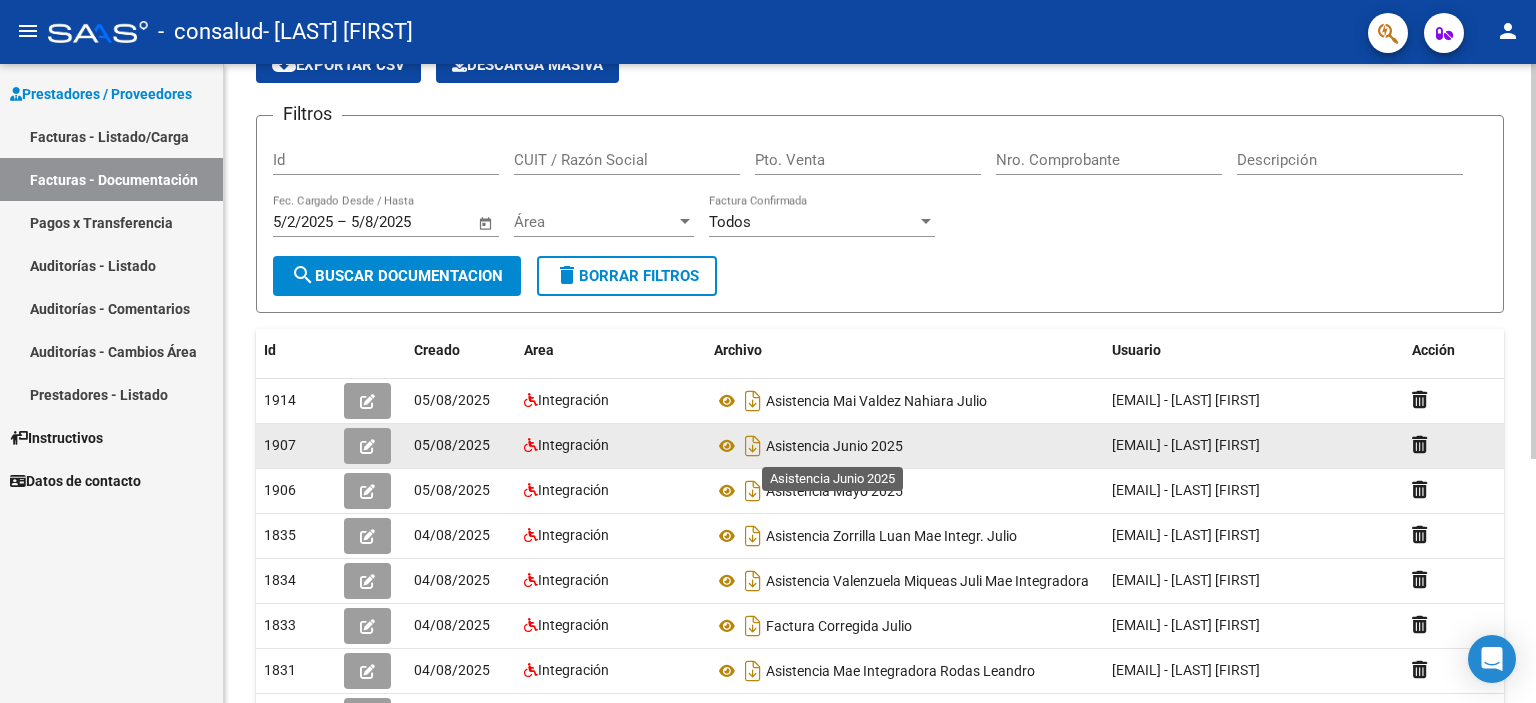 click on "Asistencia Junio 2025" 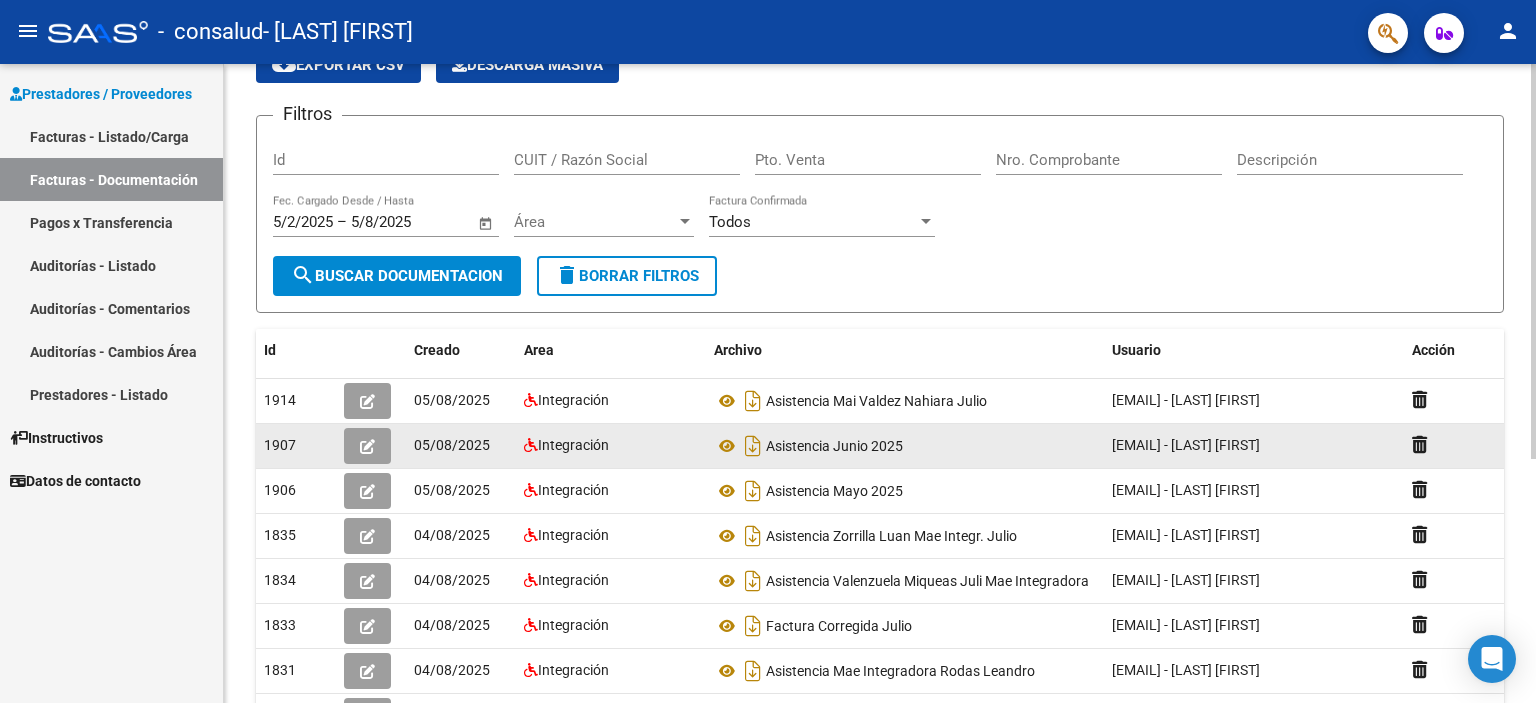 click on "1907" 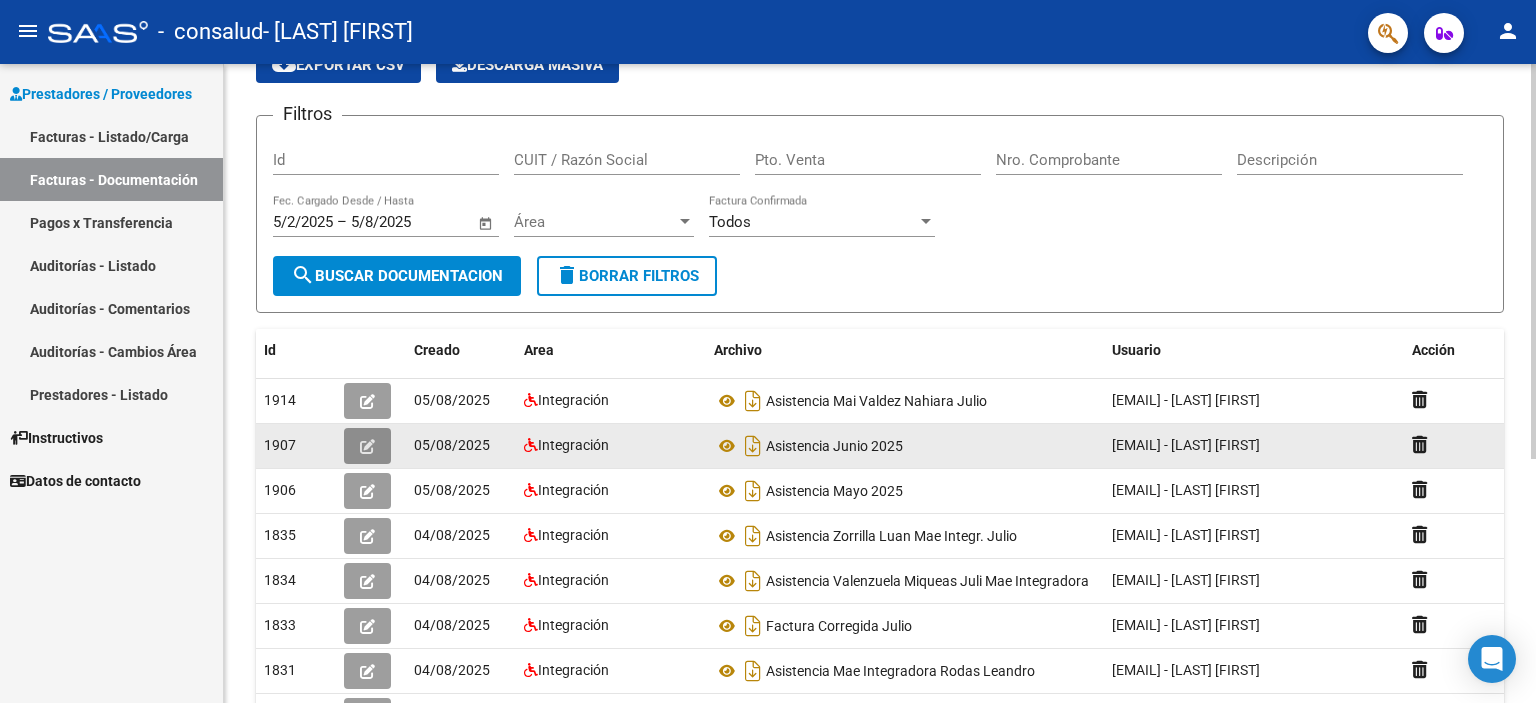 click 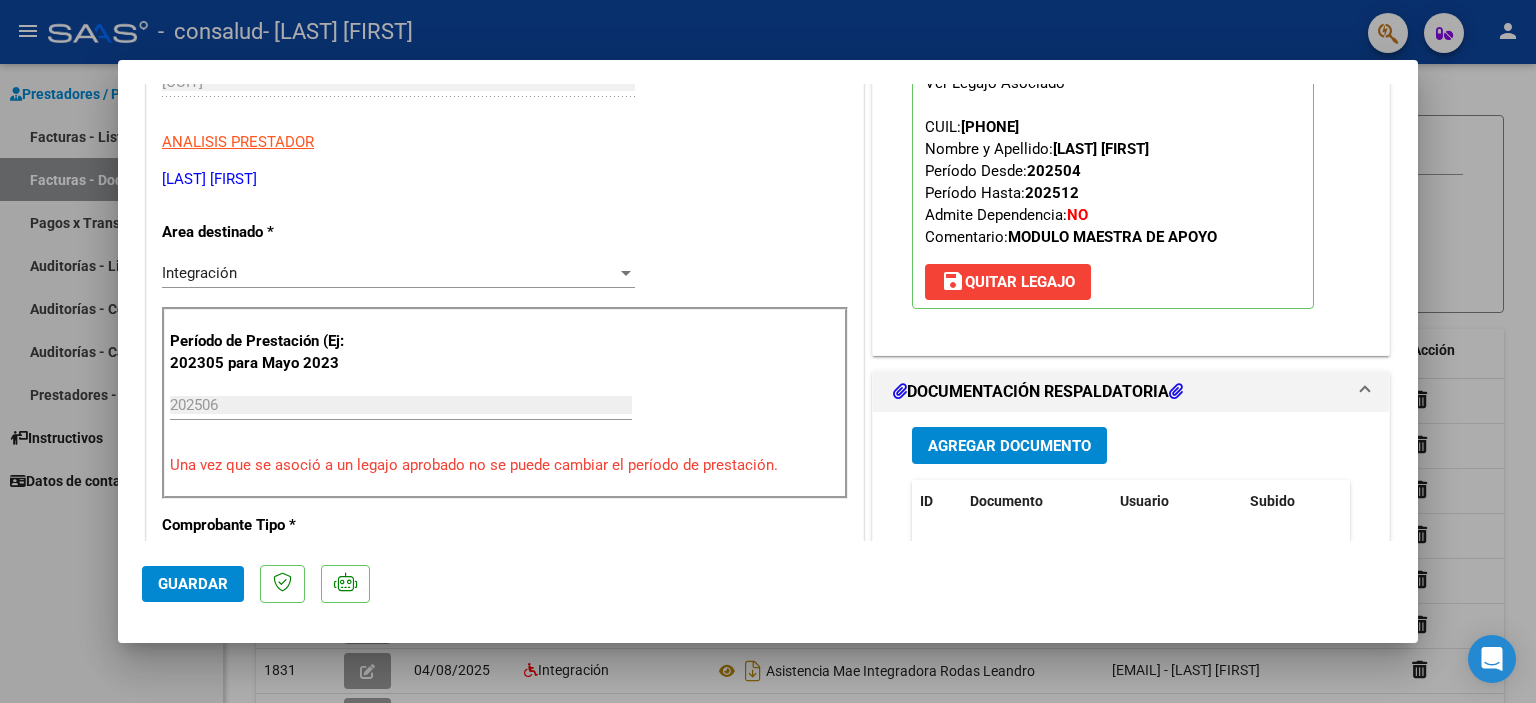 scroll, scrollTop: 400, scrollLeft: 0, axis: vertical 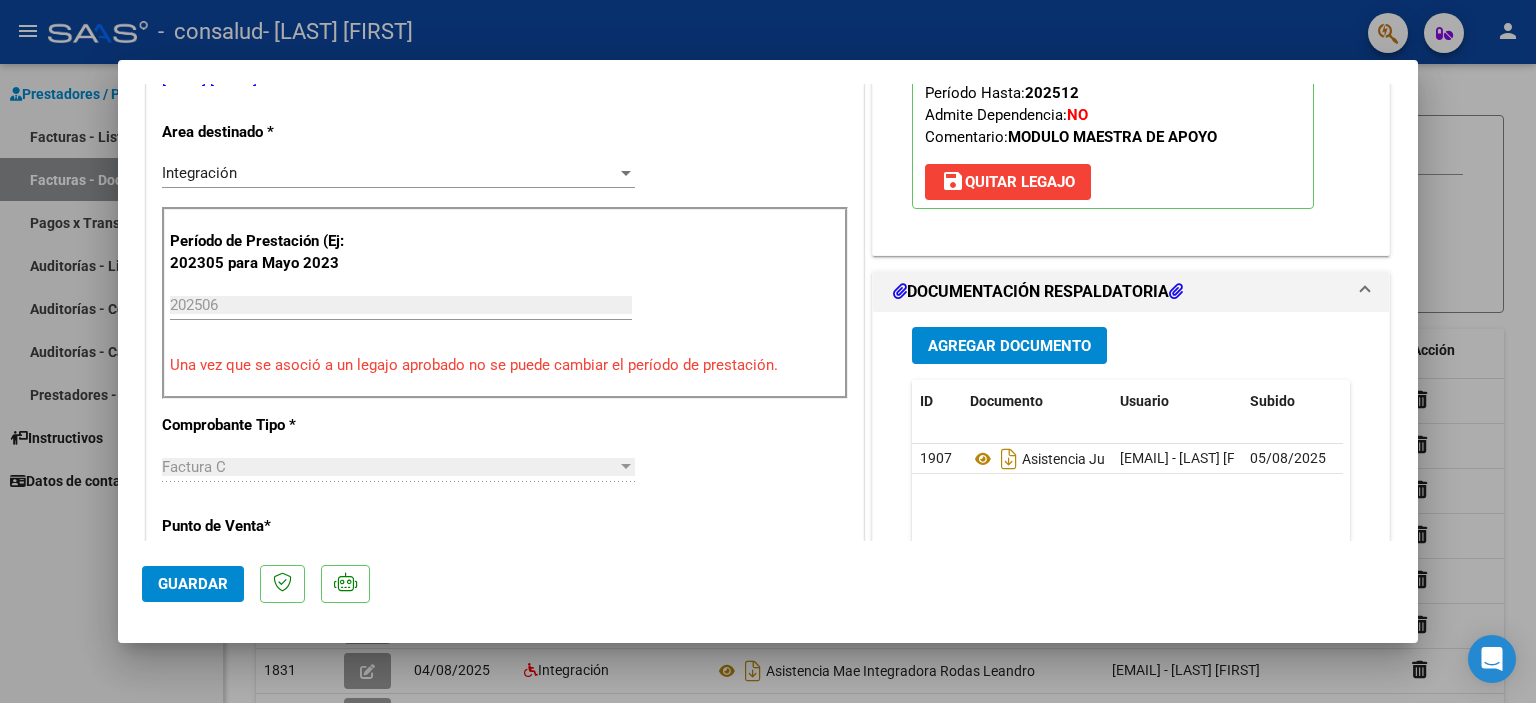 click at bounding box center [768, 351] 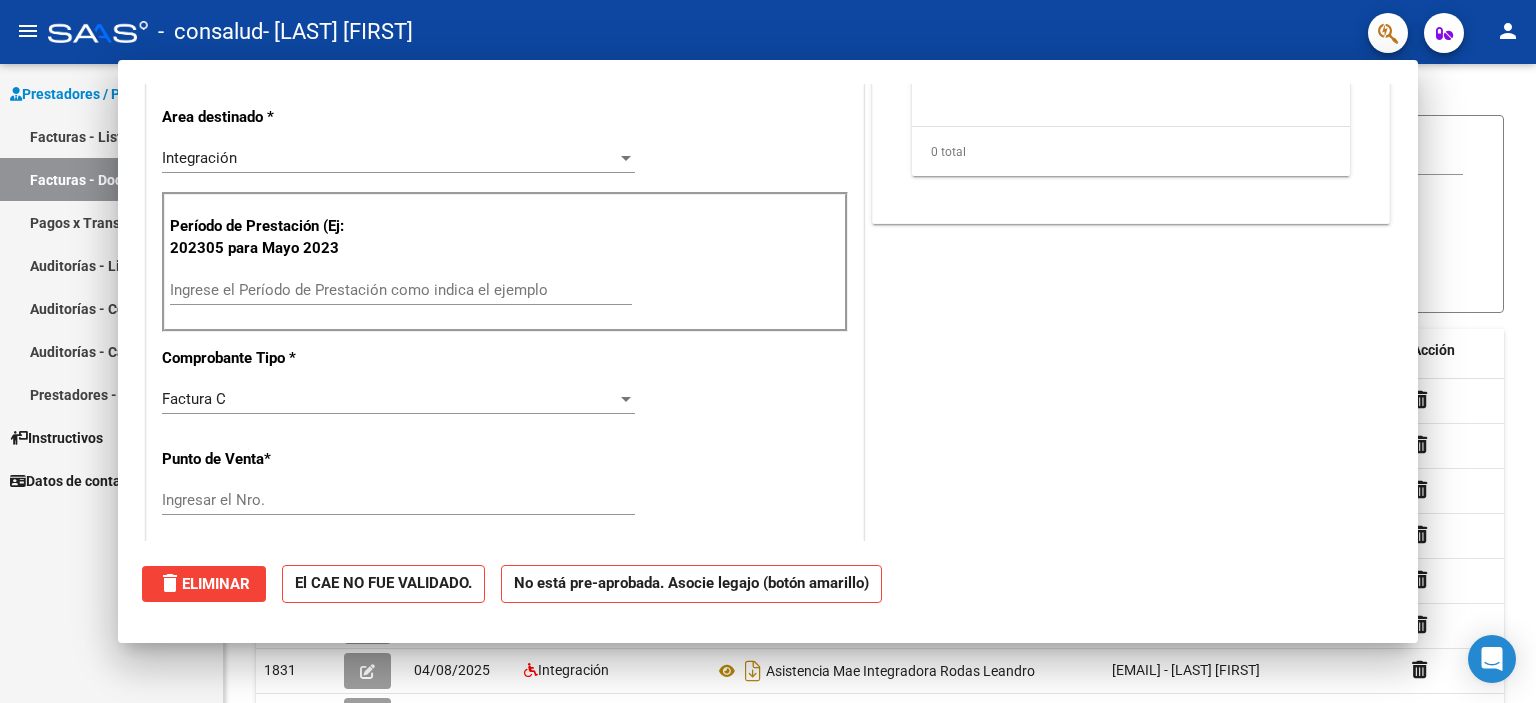 scroll, scrollTop: 384, scrollLeft: 0, axis: vertical 